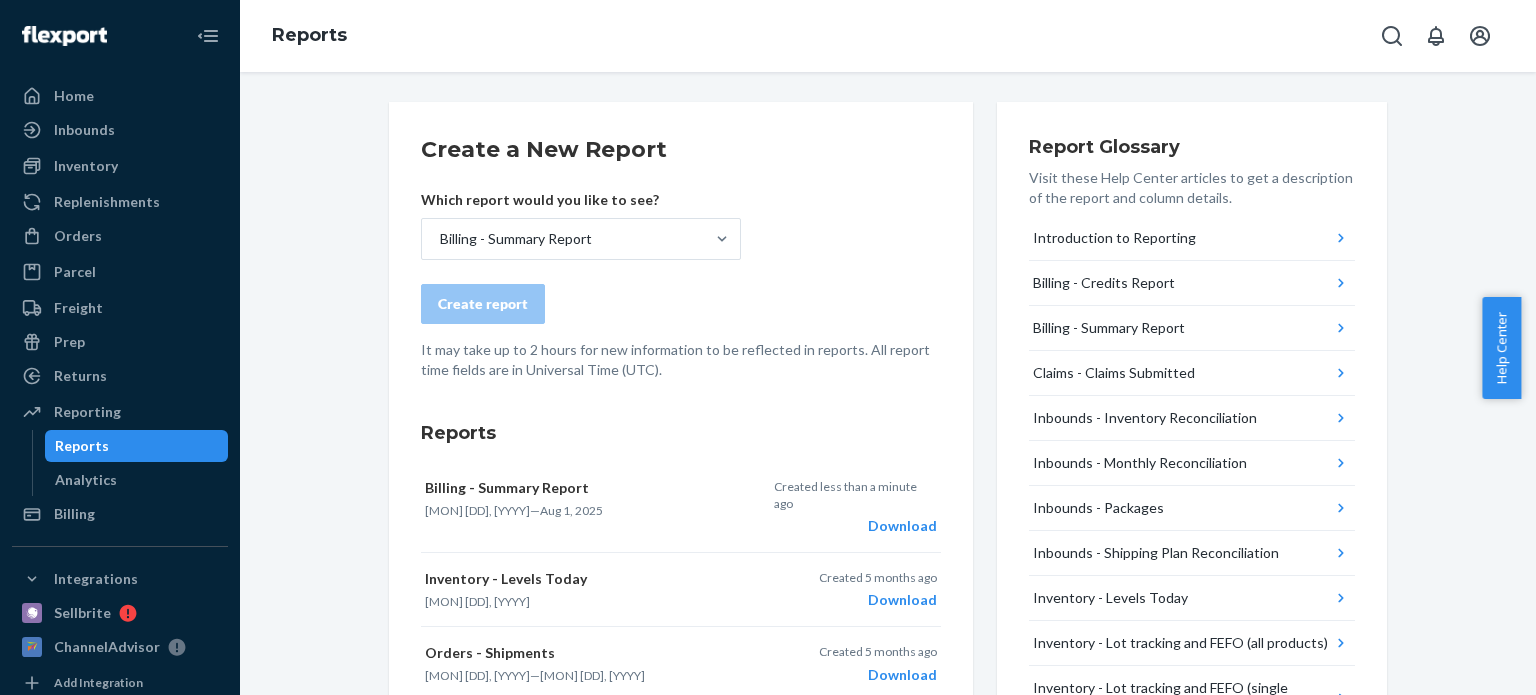 scroll, scrollTop: 0, scrollLeft: 0, axis: both 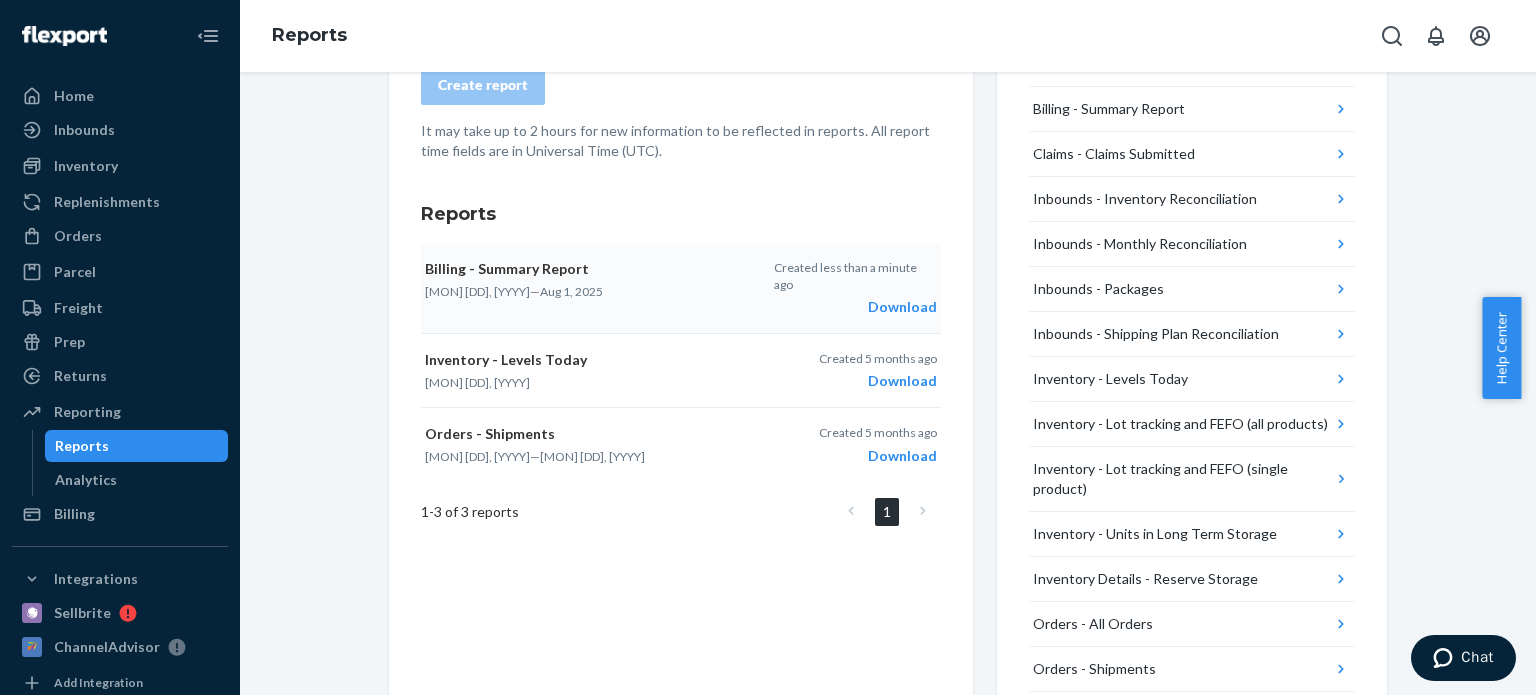 click on "Download" at bounding box center (855, 307) 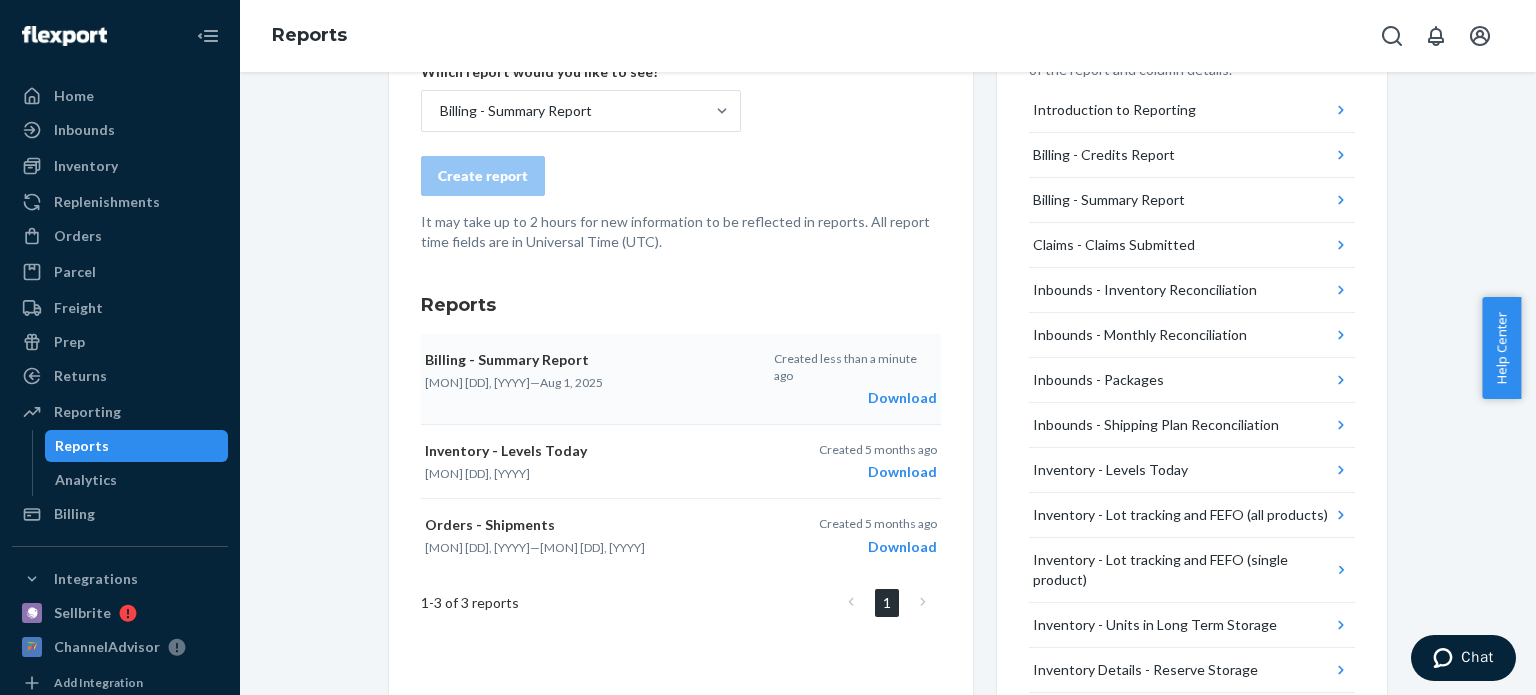 scroll, scrollTop: 92, scrollLeft: 0, axis: vertical 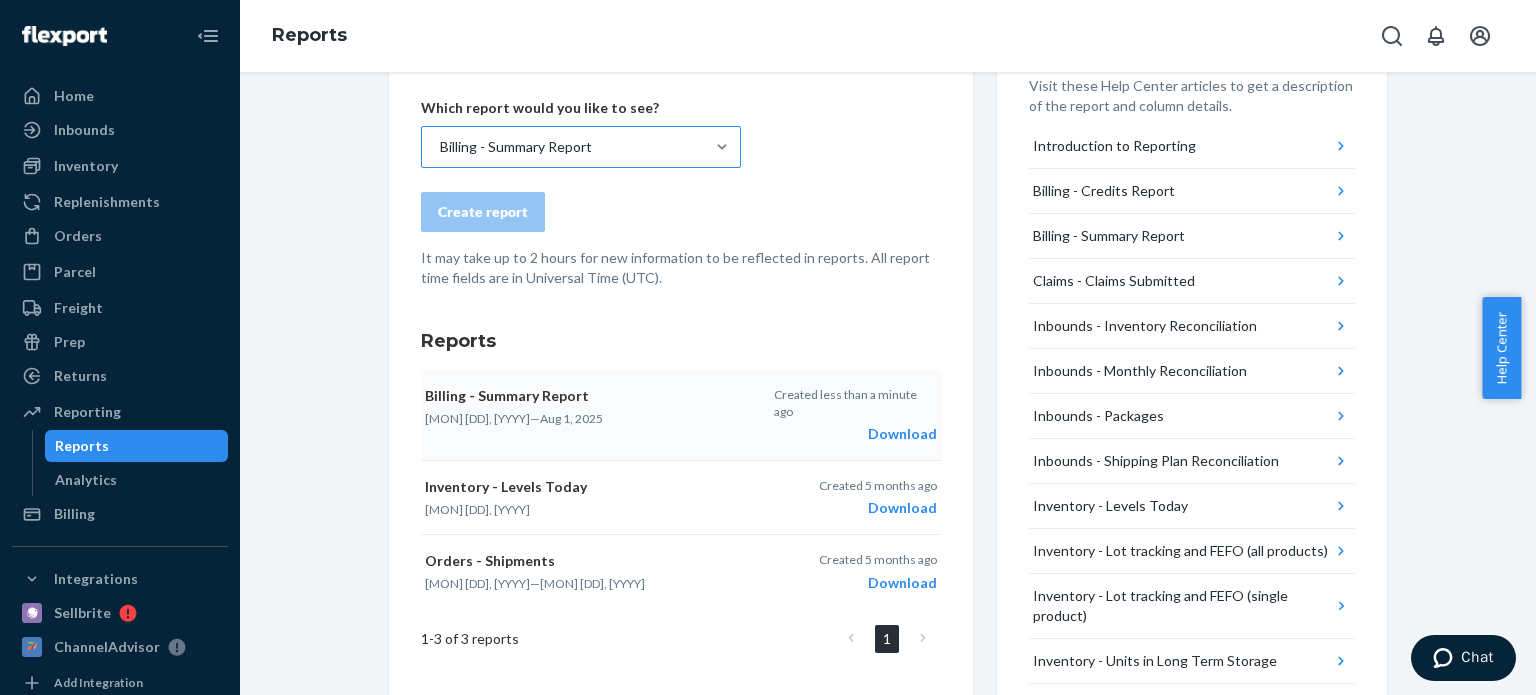 click on "Billing - Summary Report" at bounding box center [516, 147] 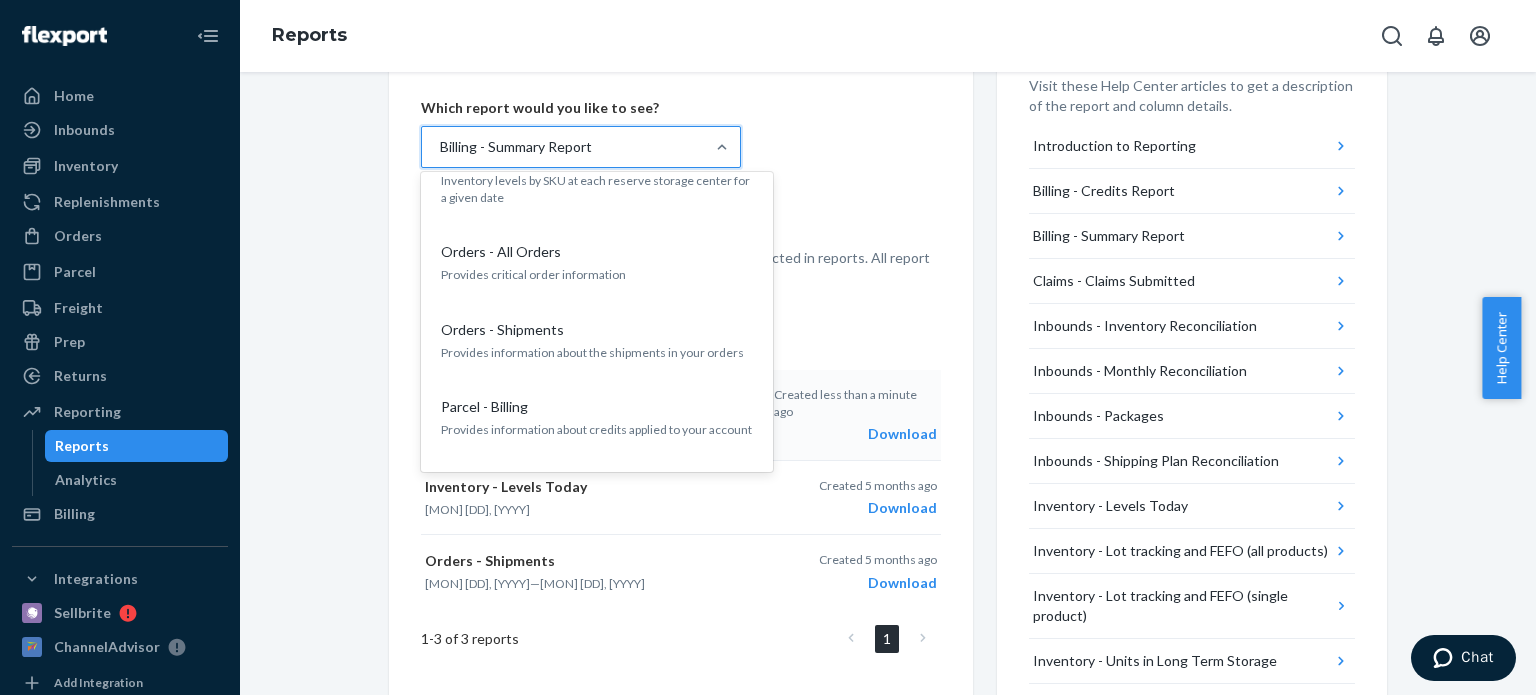 scroll, scrollTop: 962, scrollLeft: 0, axis: vertical 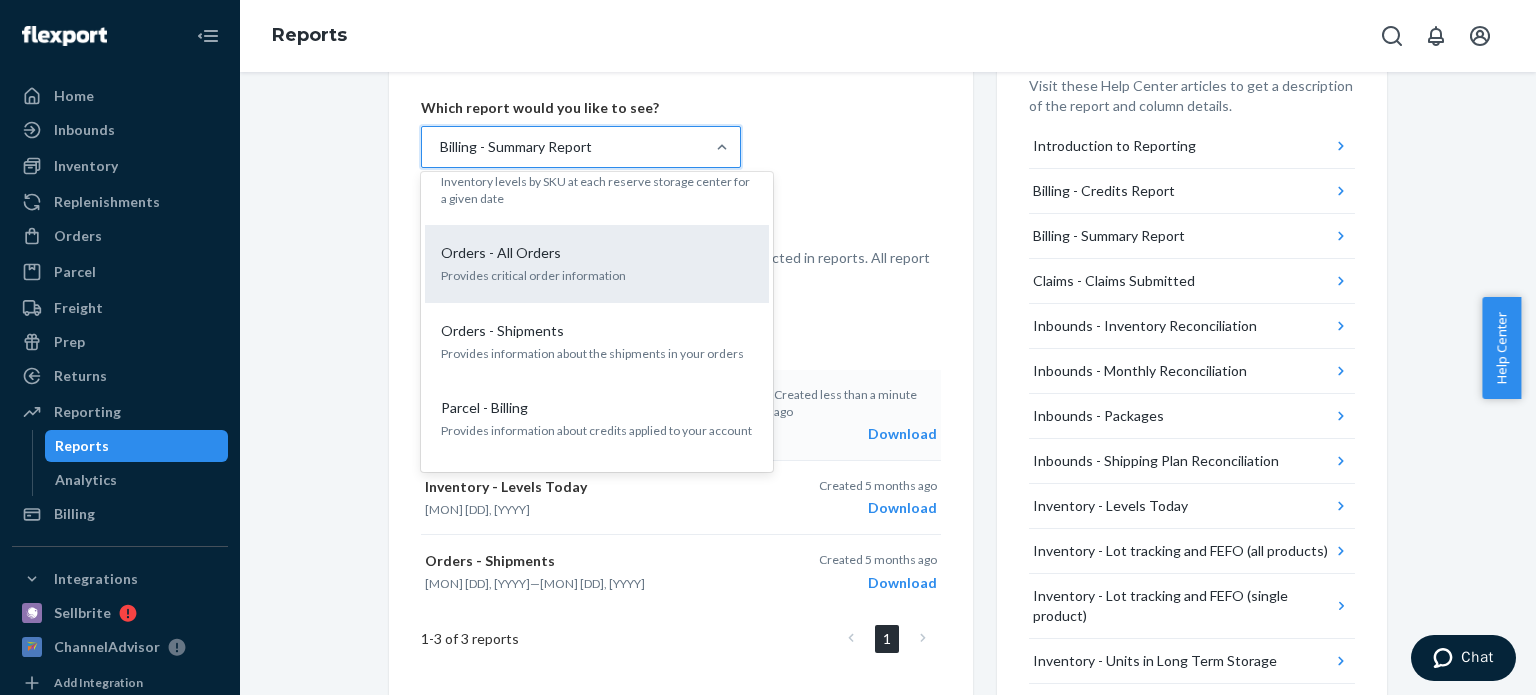 click on "Orders - All Orders" at bounding box center [501, 253] 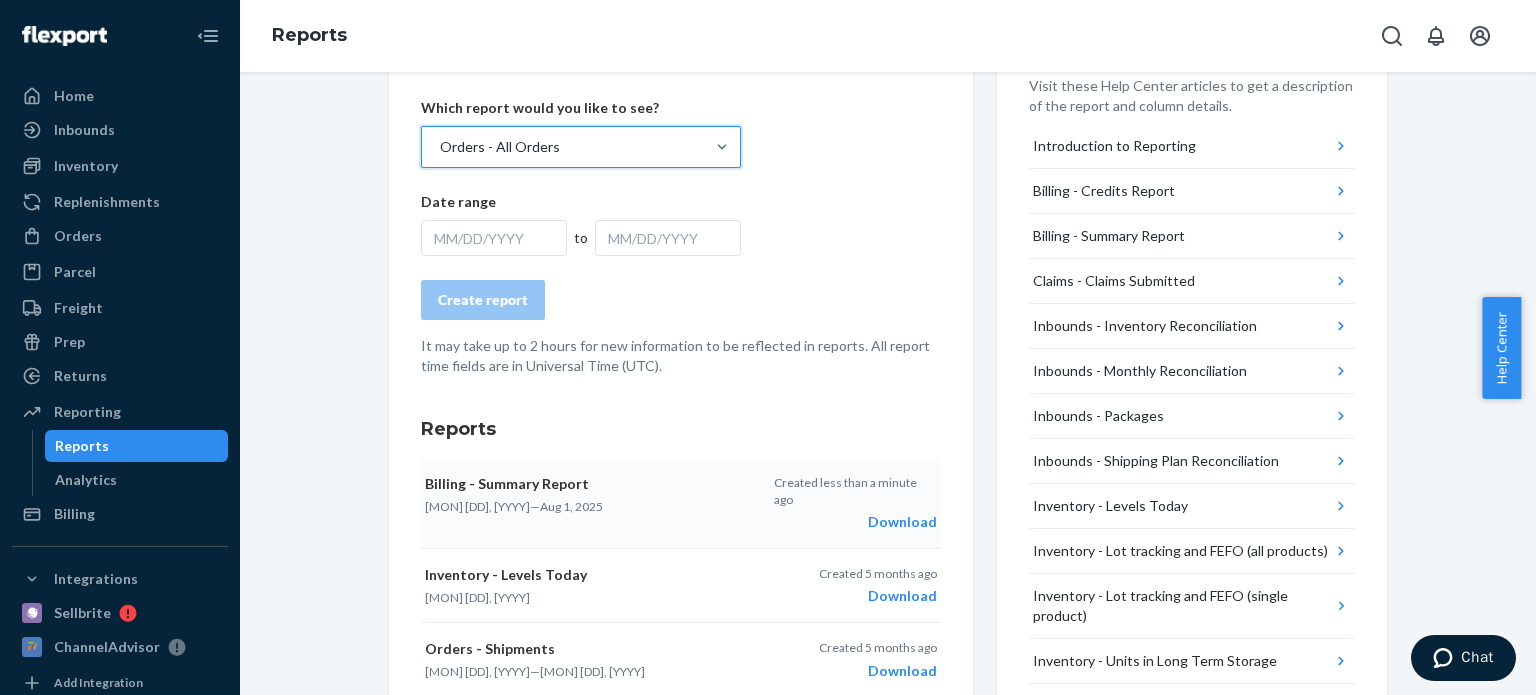 click on "MM/DD/YYYY" at bounding box center (494, 238) 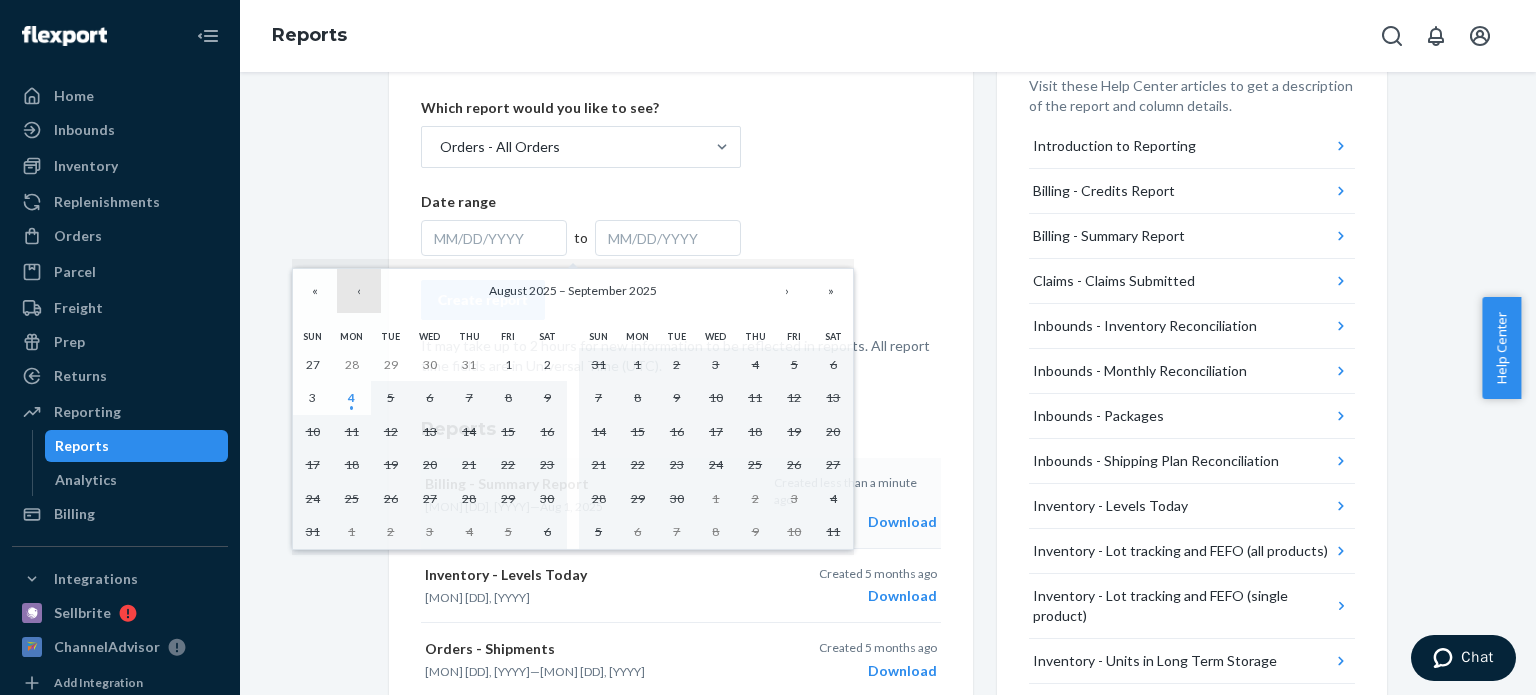 click on "‹" at bounding box center (359, 291) 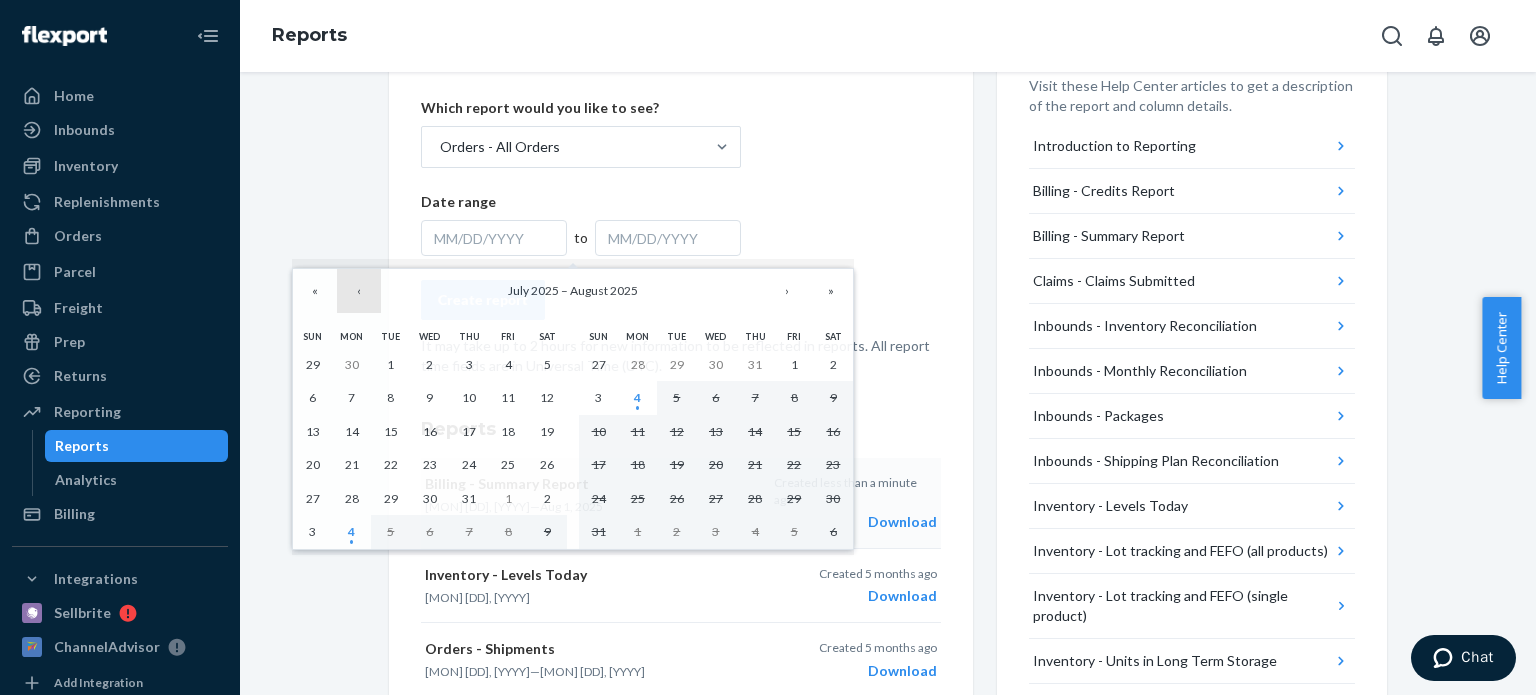 click on "‹" at bounding box center [359, 291] 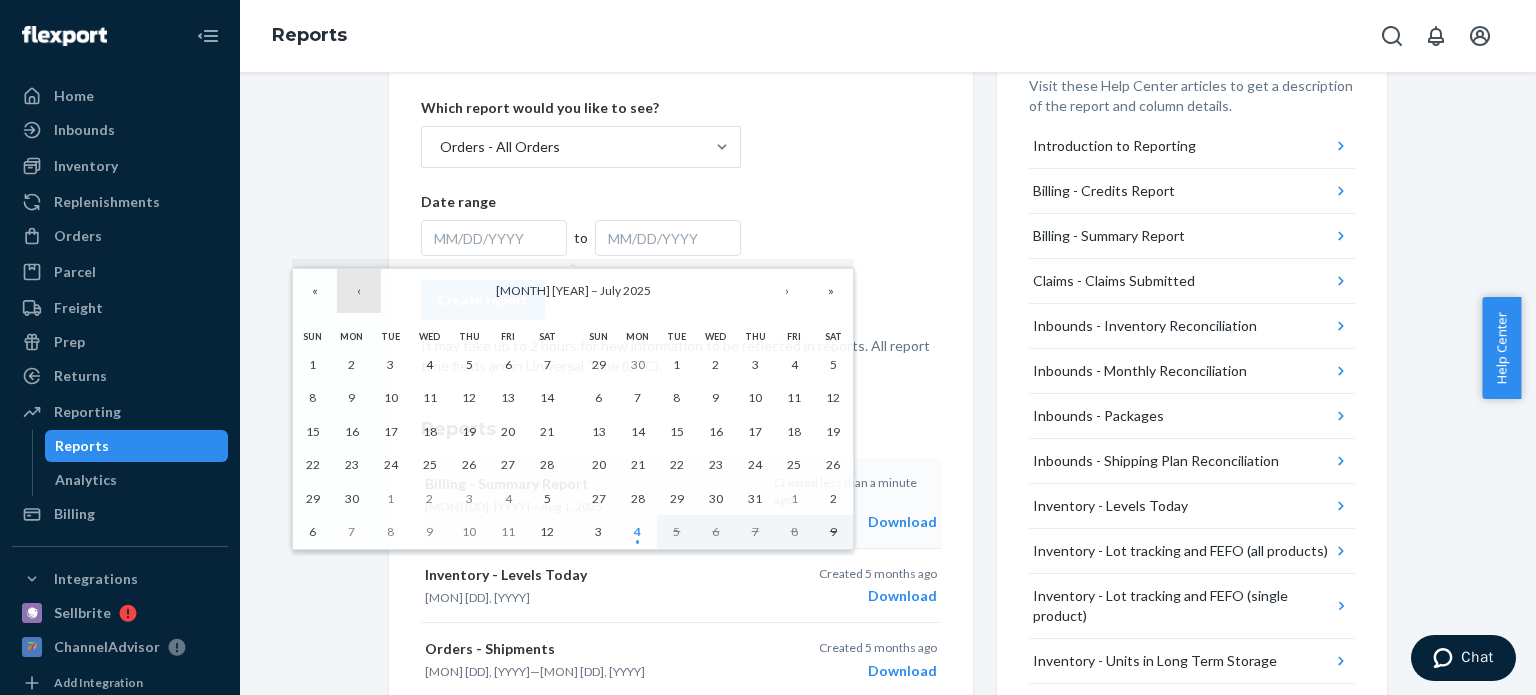 click on "‹" at bounding box center [359, 291] 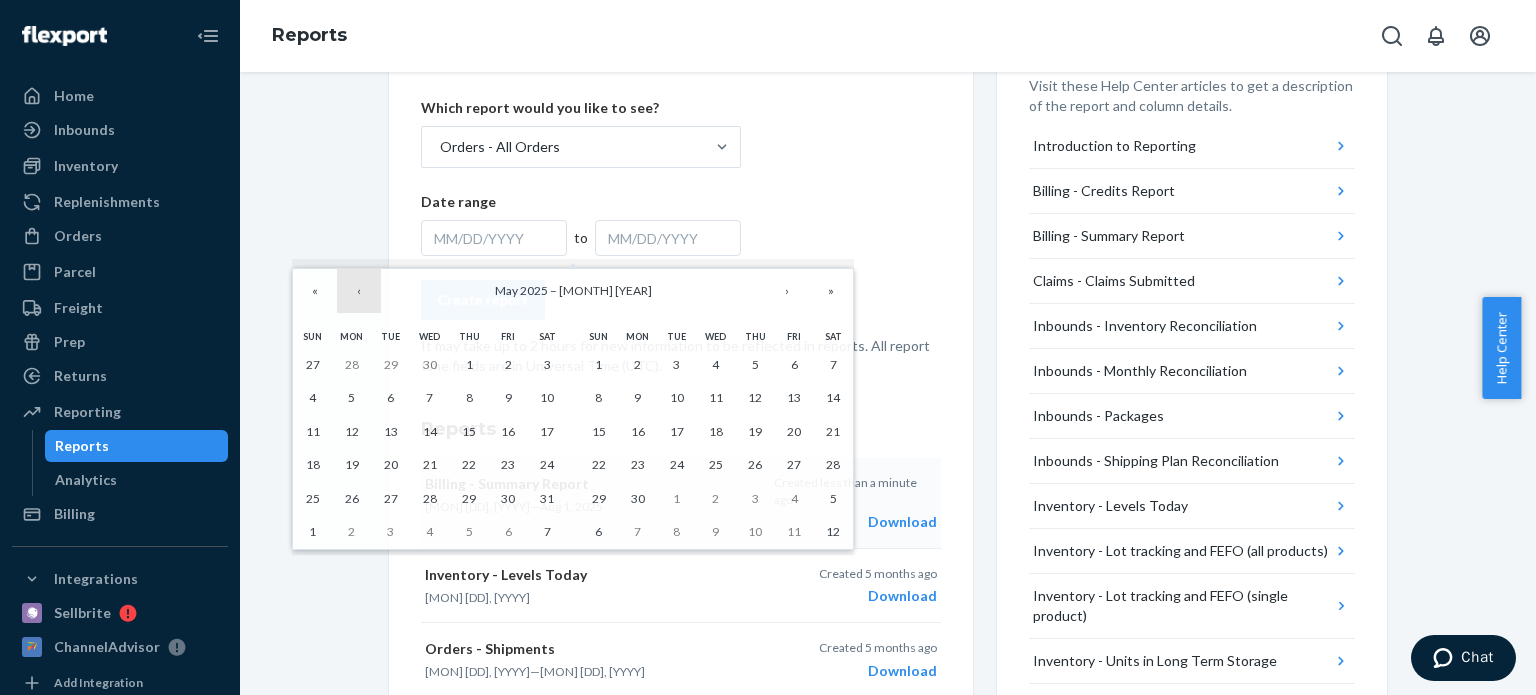 click on "‹" at bounding box center [359, 291] 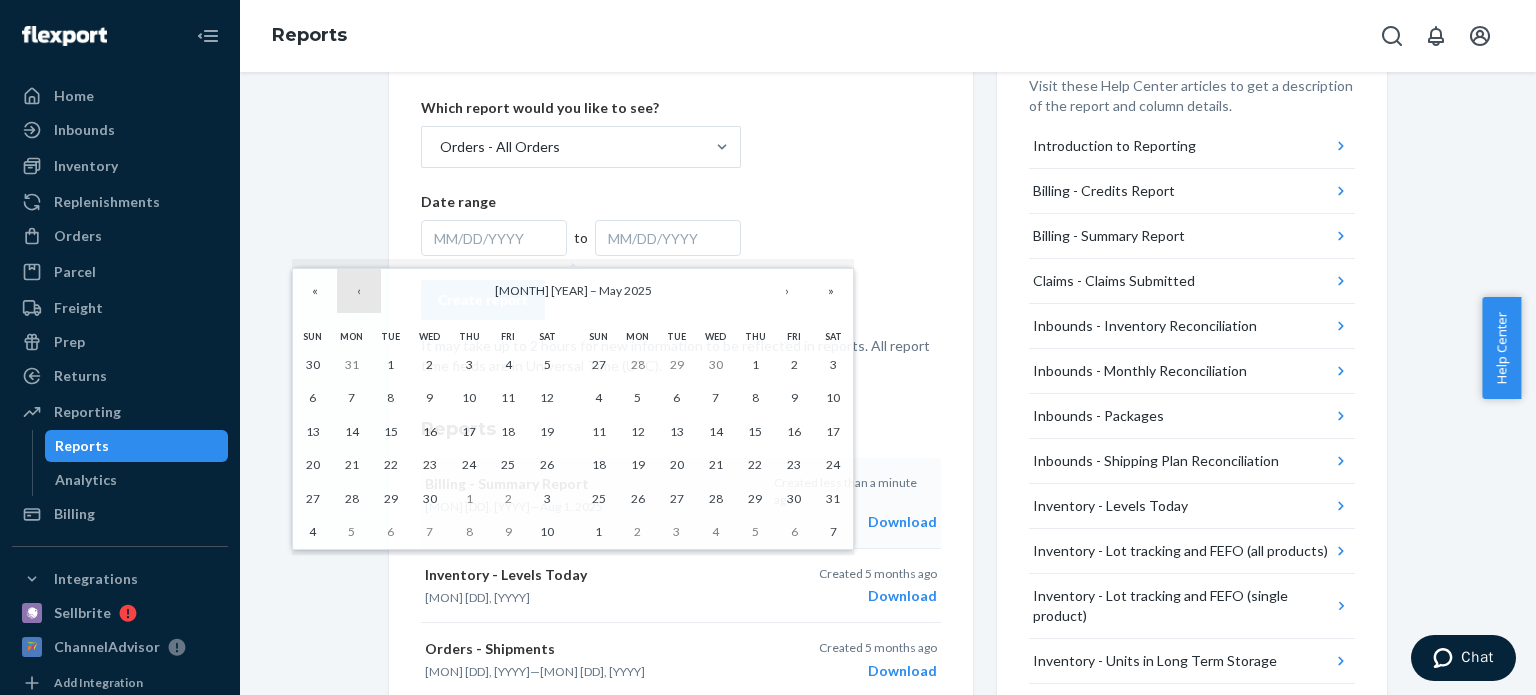 click on "‹" at bounding box center (359, 291) 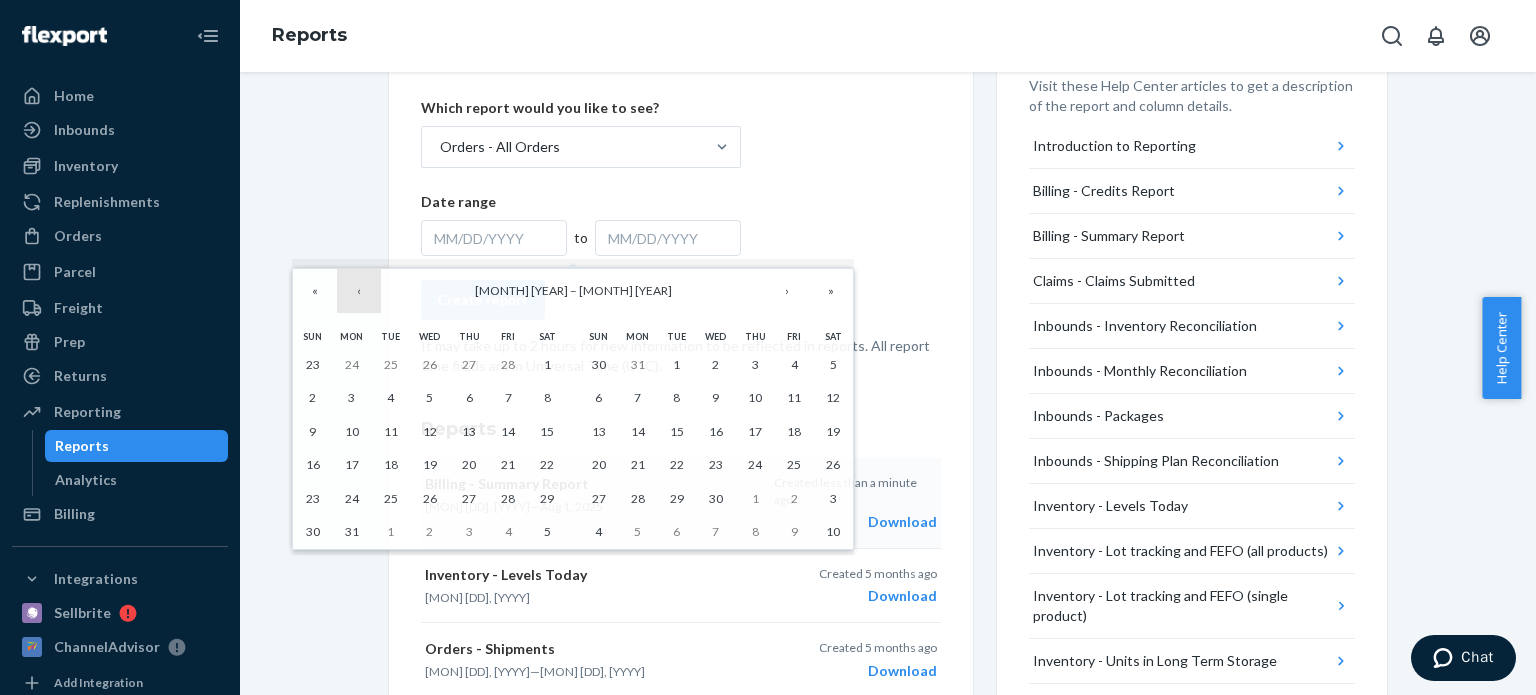 click on "‹" at bounding box center [359, 291] 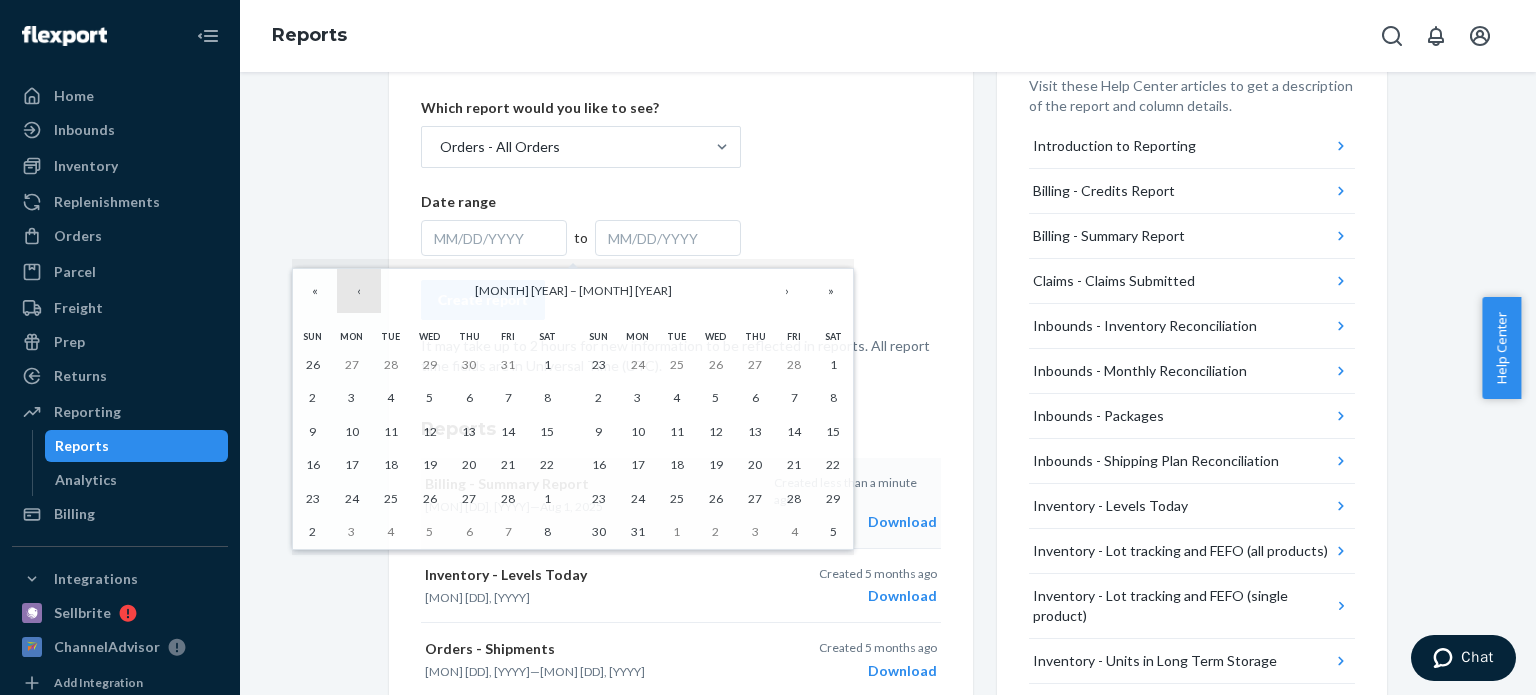 click on "‹" at bounding box center [359, 291] 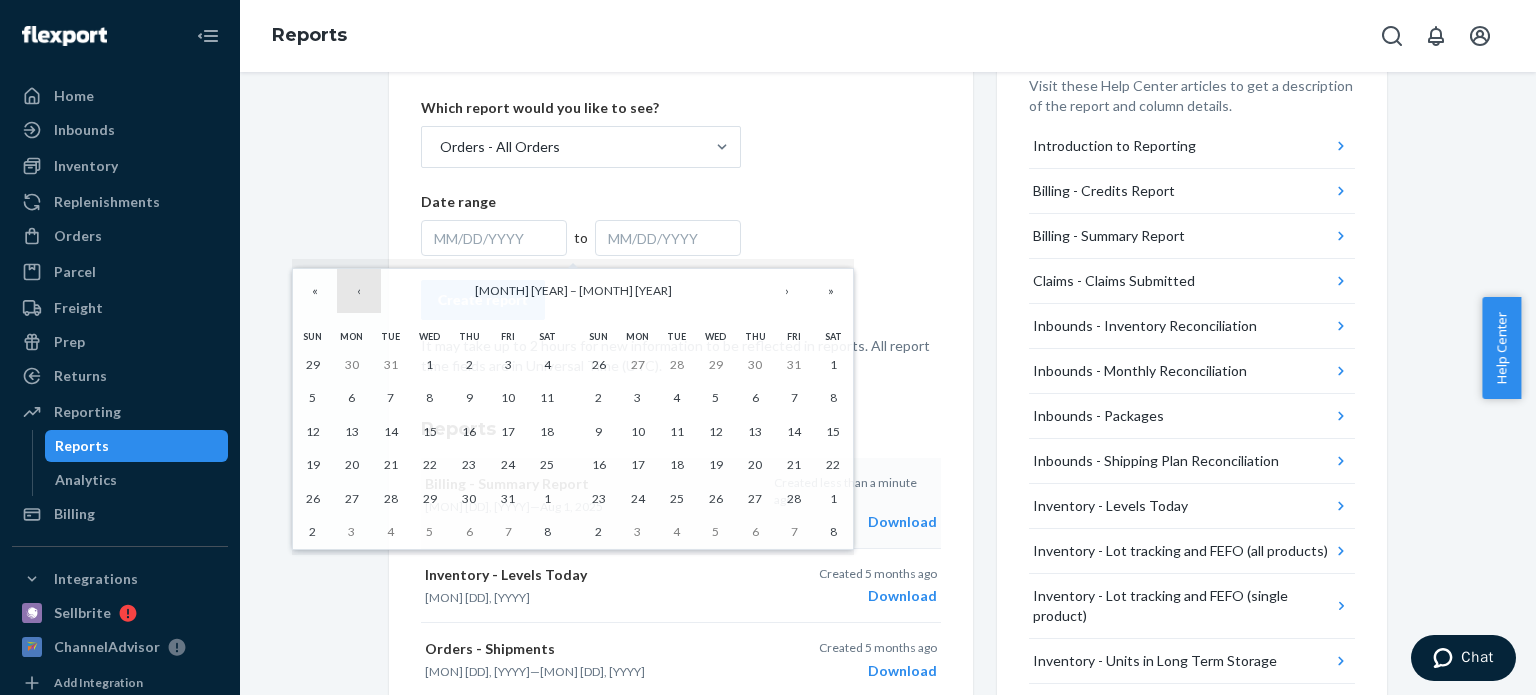 click on "‹" at bounding box center (359, 291) 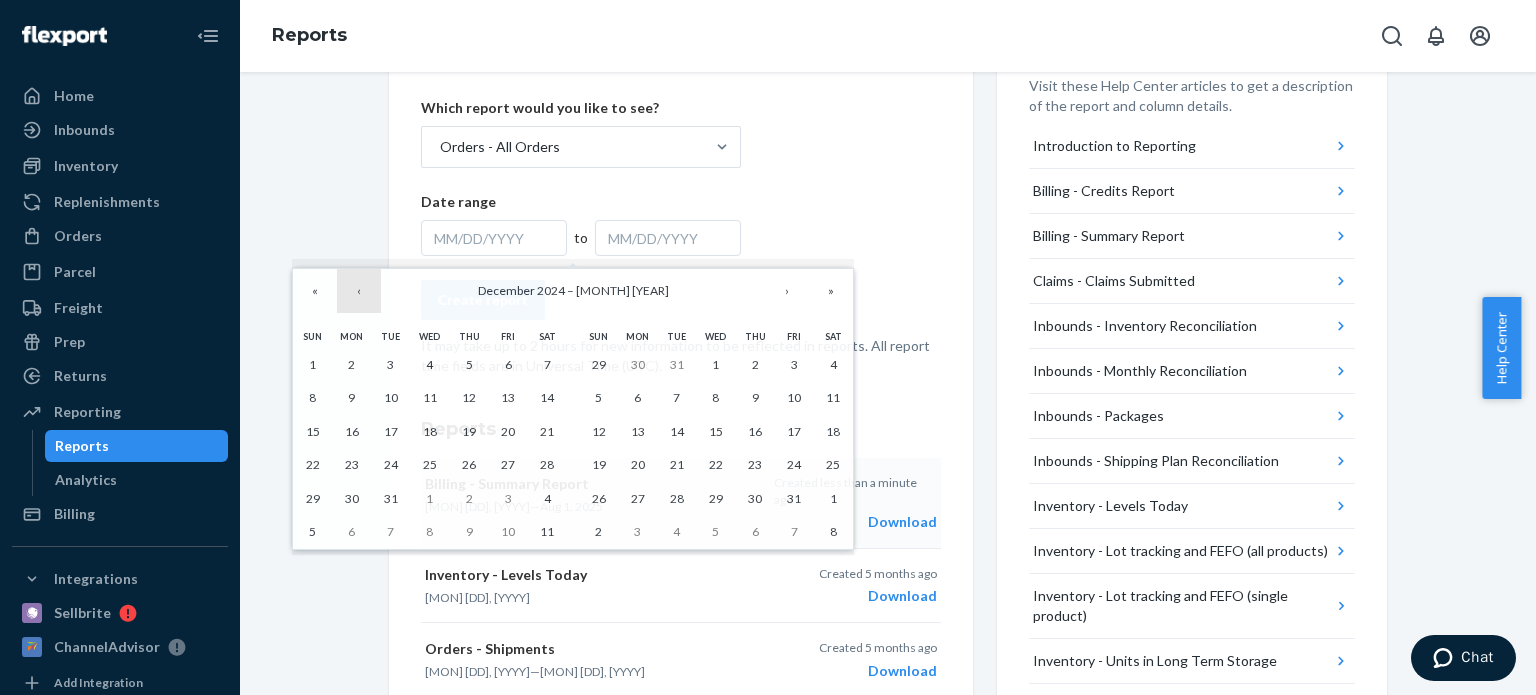 click on "‹" at bounding box center (359, 291) 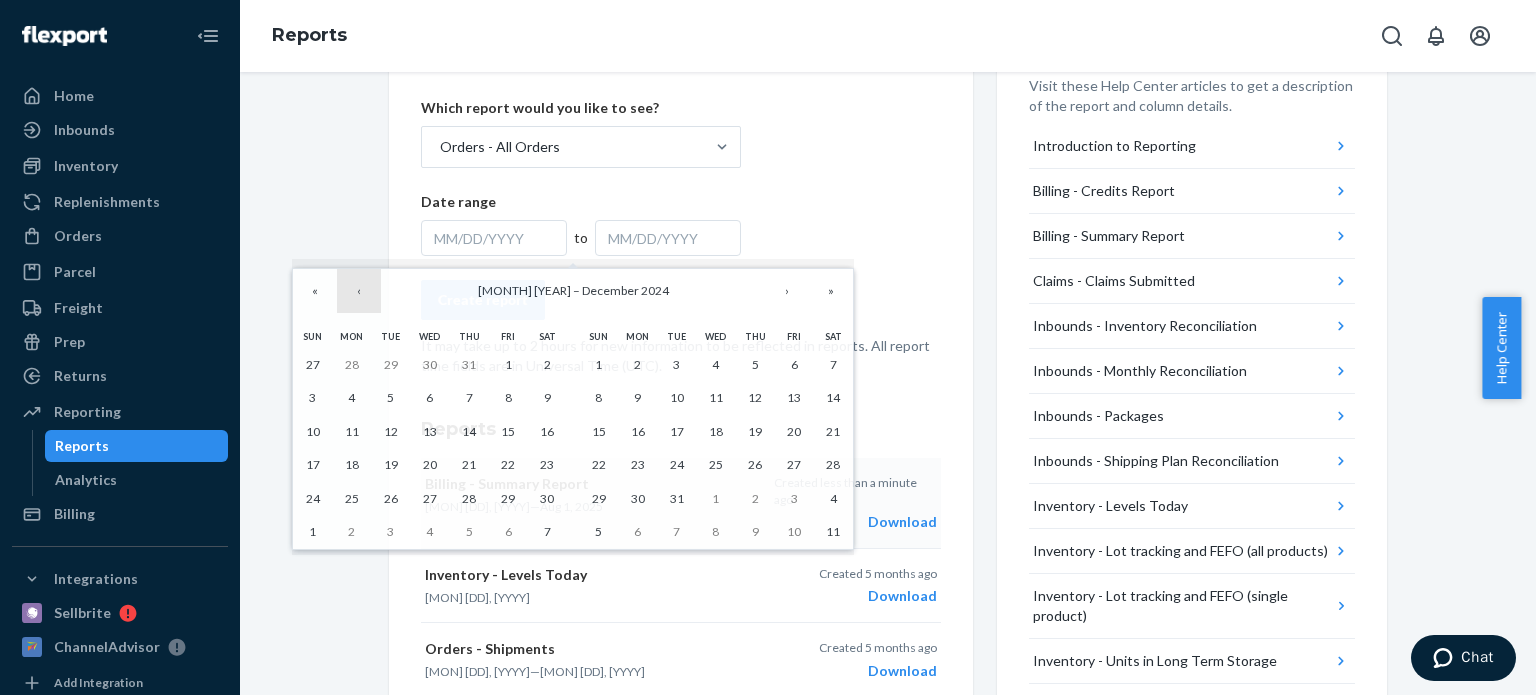 click on "‹" at bounding box center (359, 291) 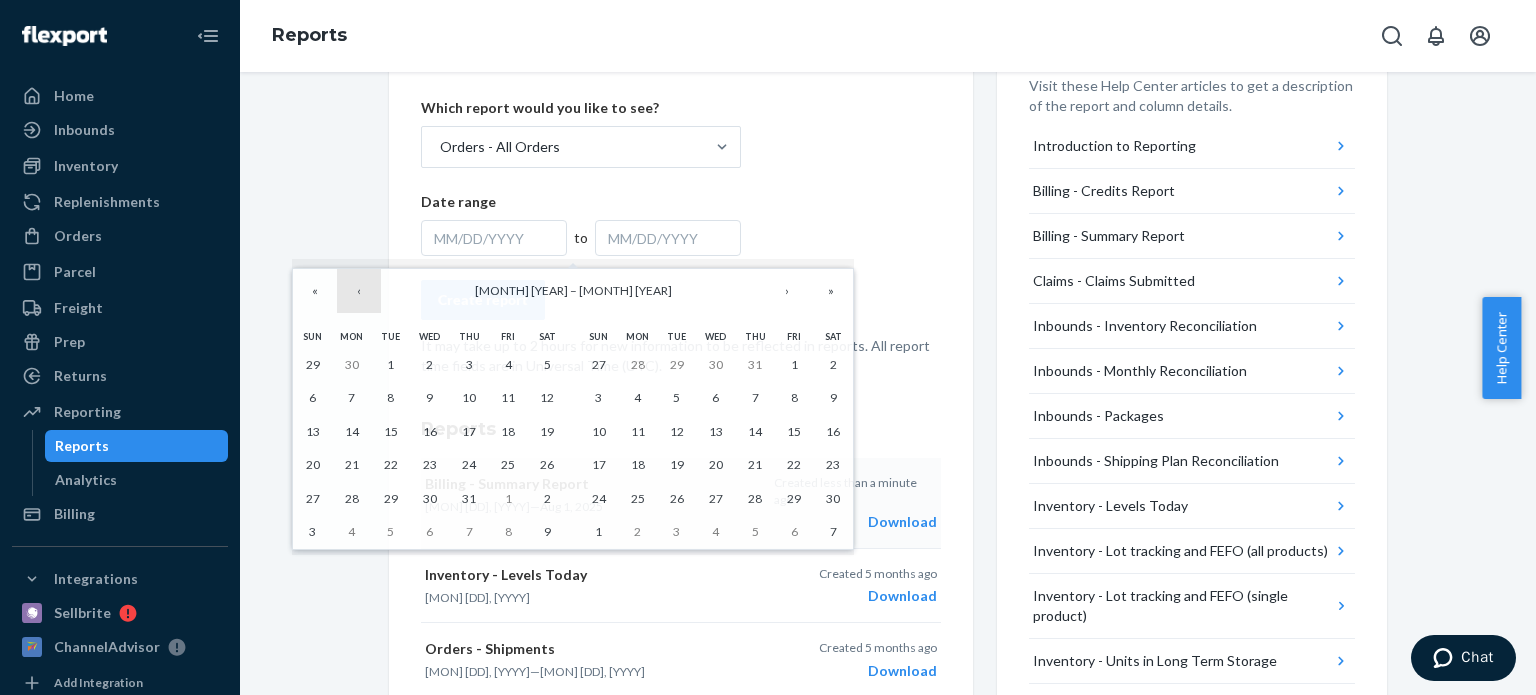 click on "‹" at bounding box center [359, 291] 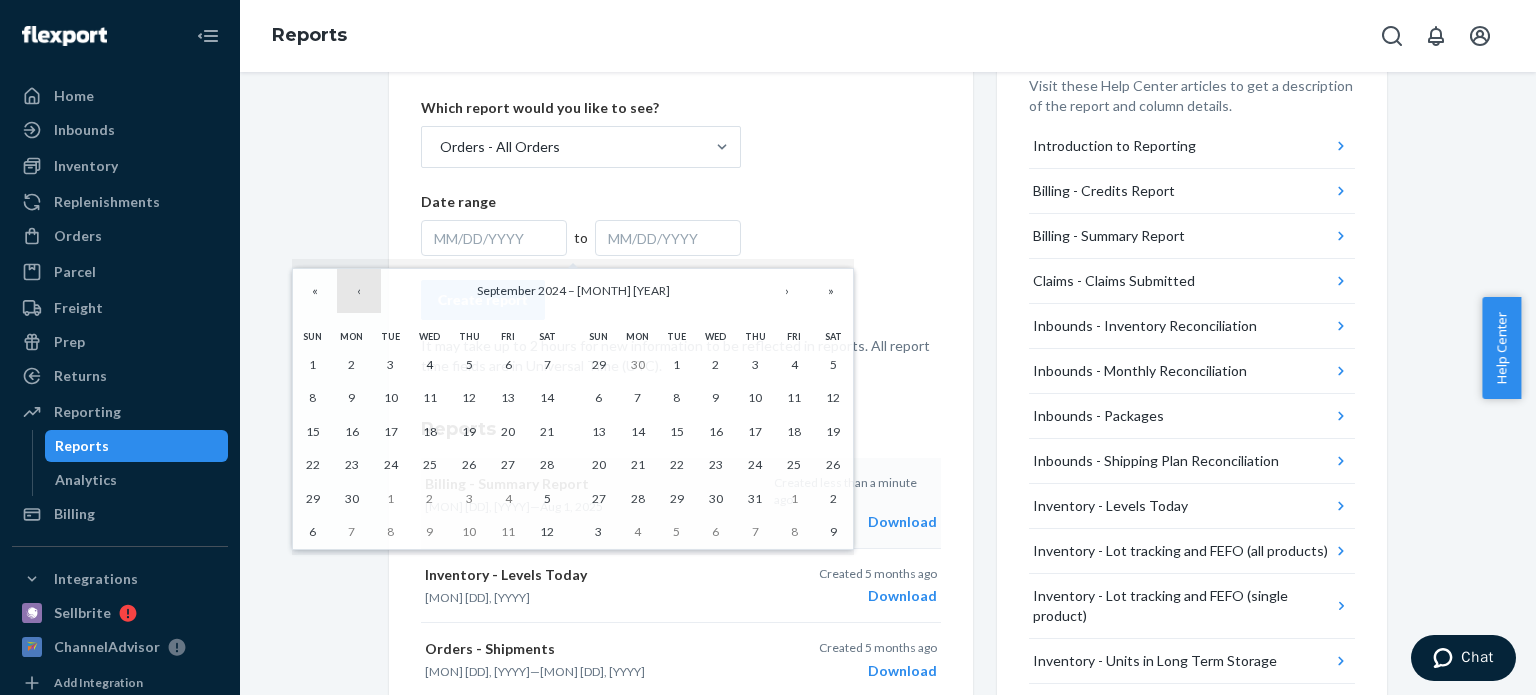 click on "‹" at bounding box center [359, 291] 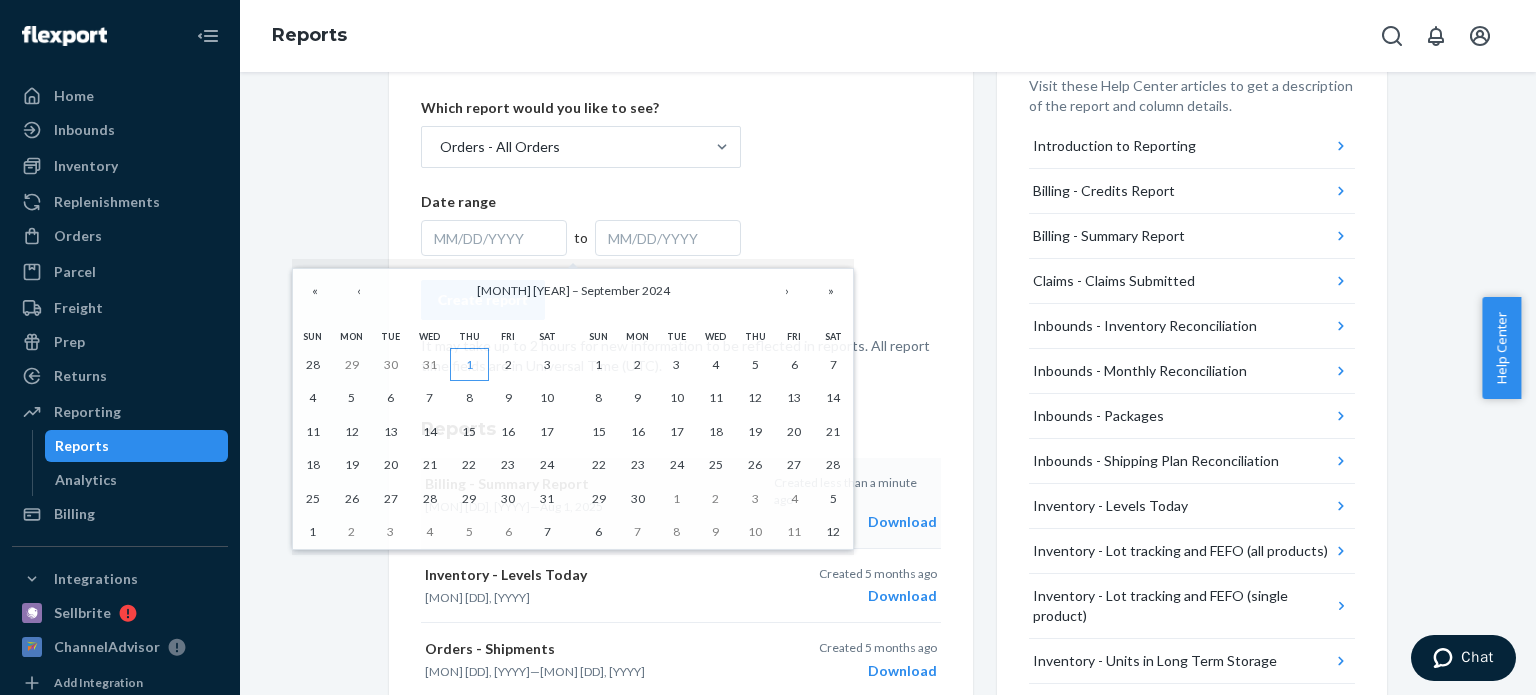 click on "1" at bounding box center [469, 364] 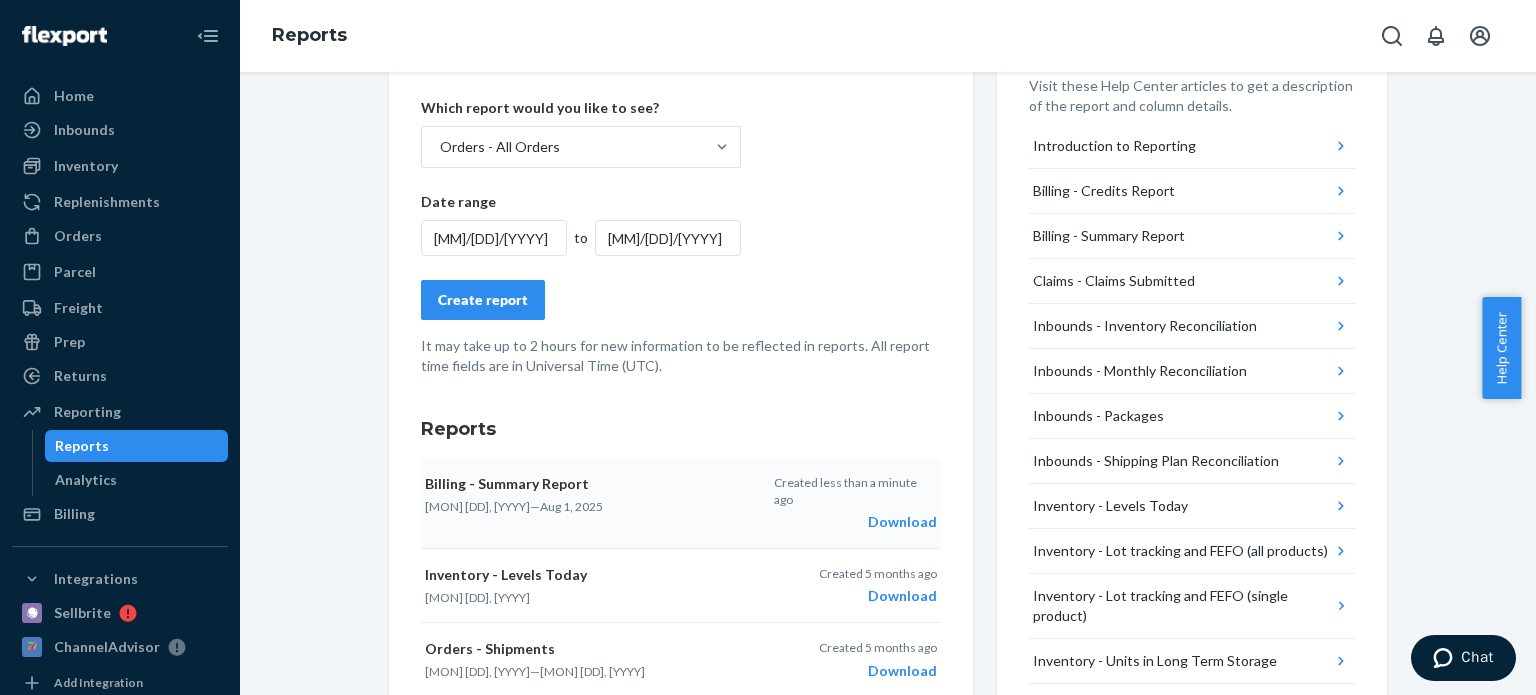 click on "[MM]/[DD]/[YYYY]" at bounding box center (668, 238) 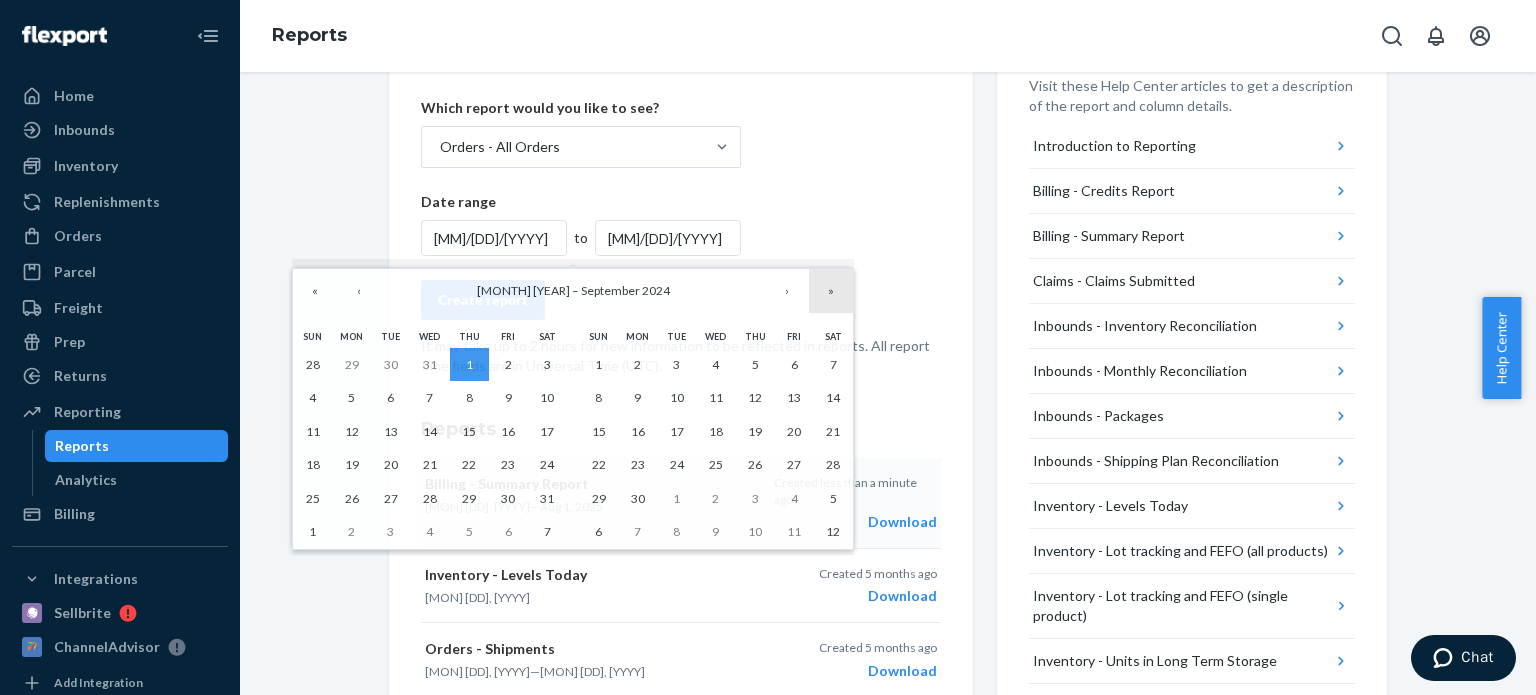 click on "»" at bounding box center [831, 291] 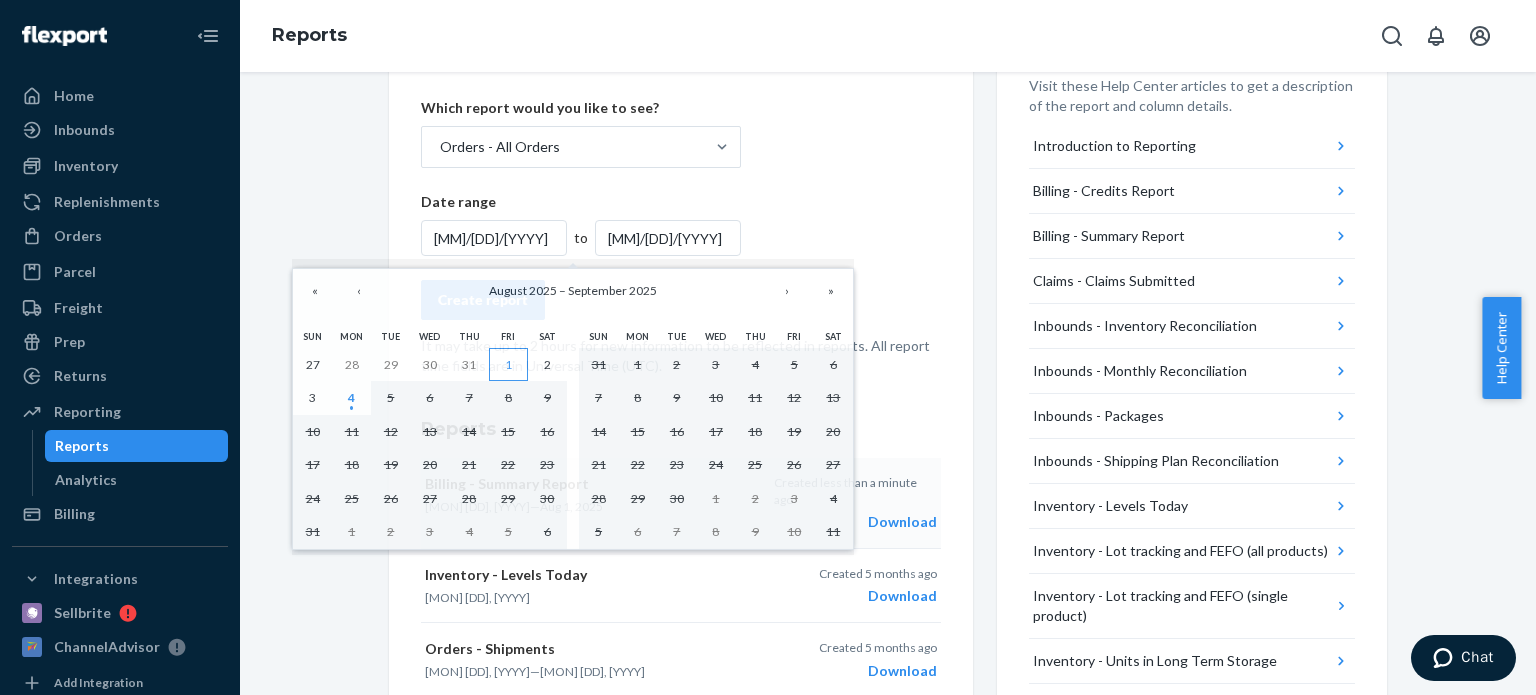 click on "1" at bounding box center [508, 364] 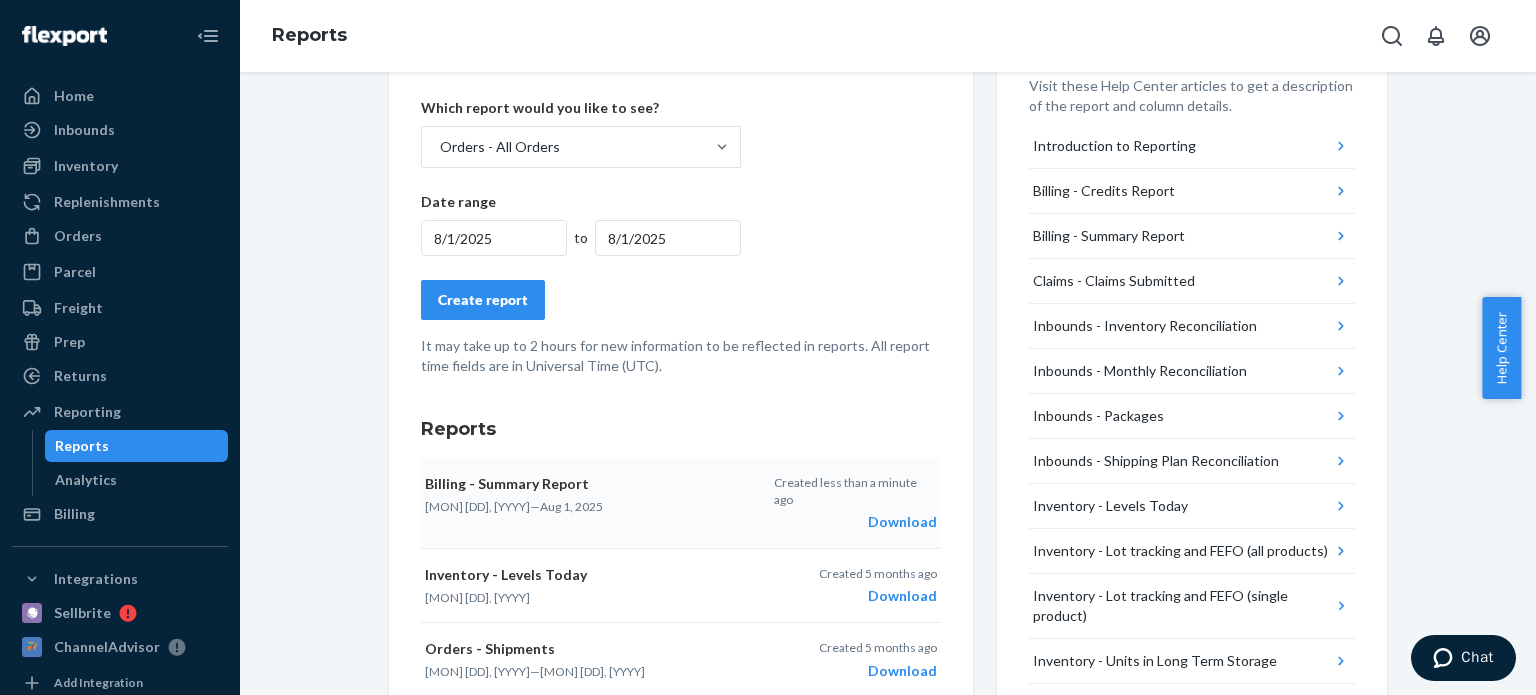 click on "8/1/2025" at bounding box center (494, 238) 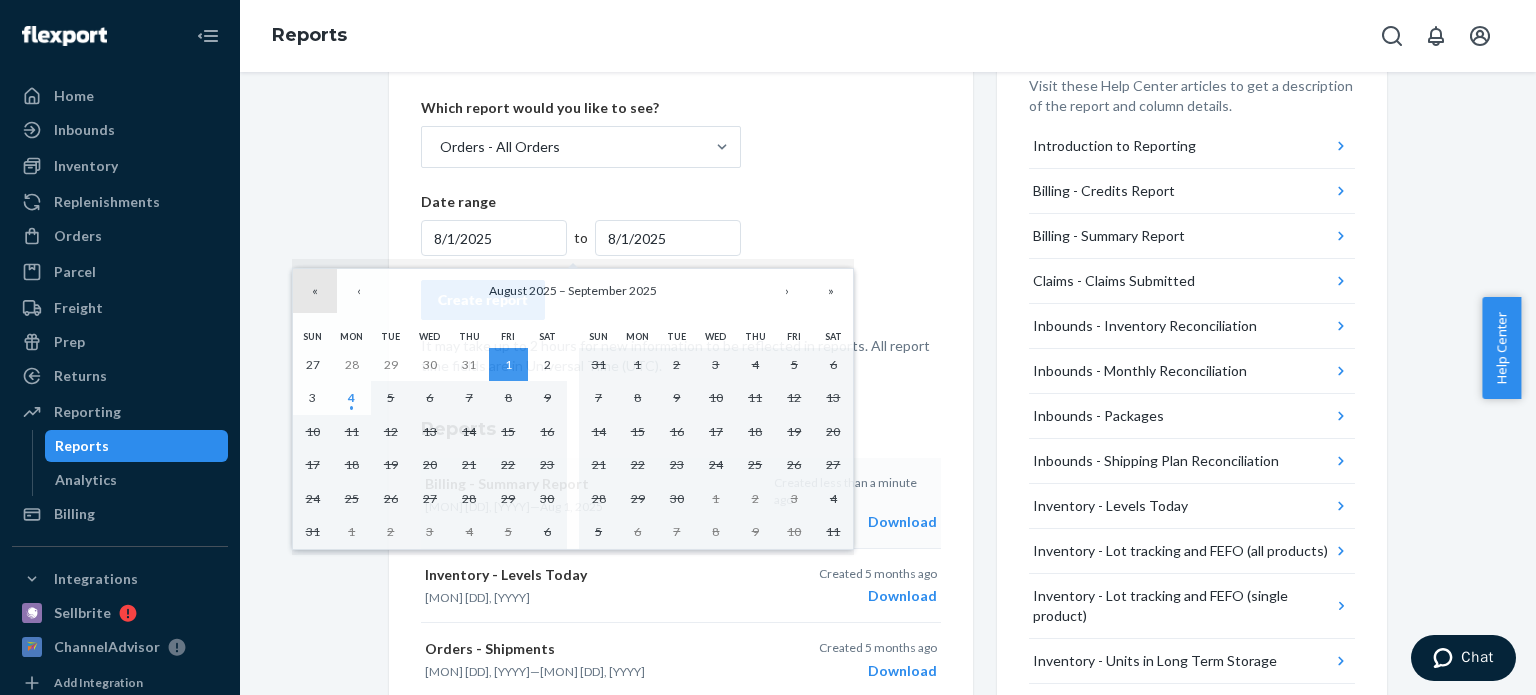 click on "«" at bounding box center [315, 291] 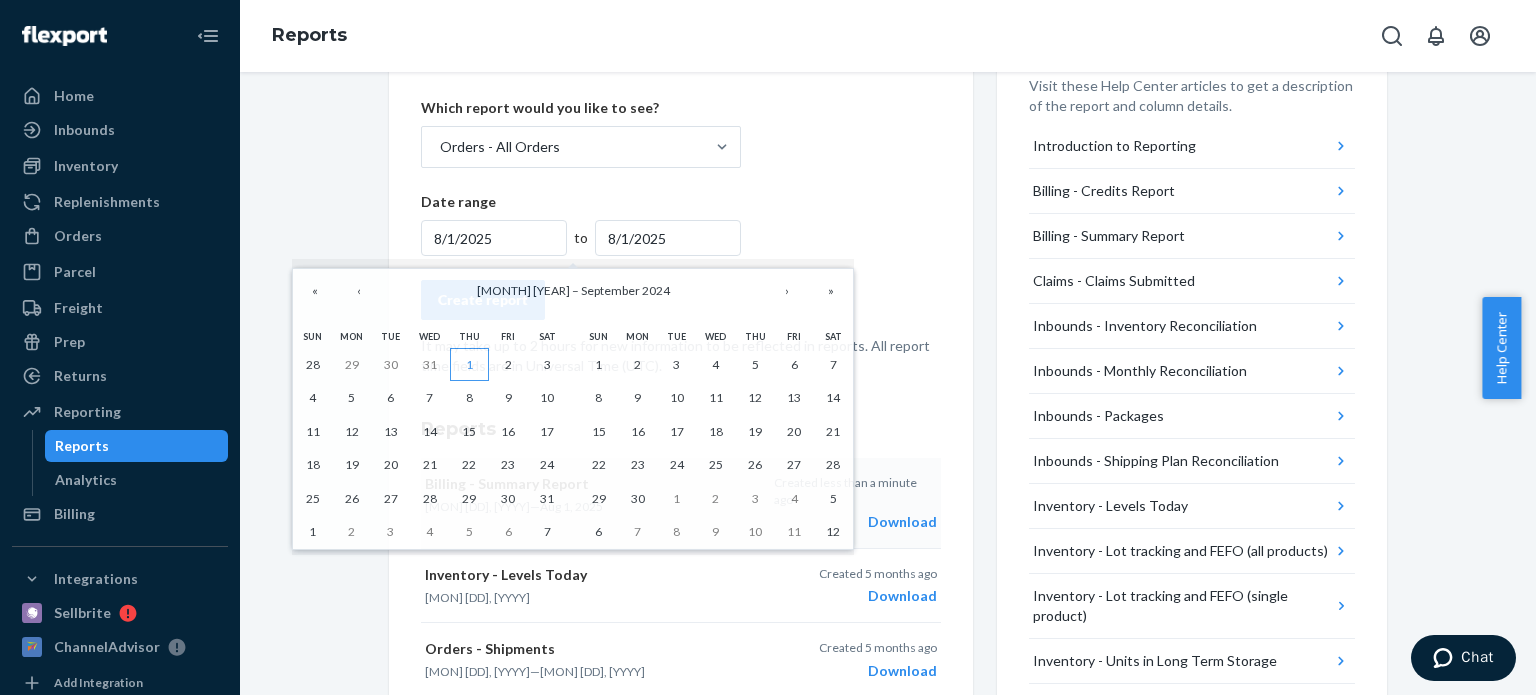 click on "1" at bounding box center (469, 364) 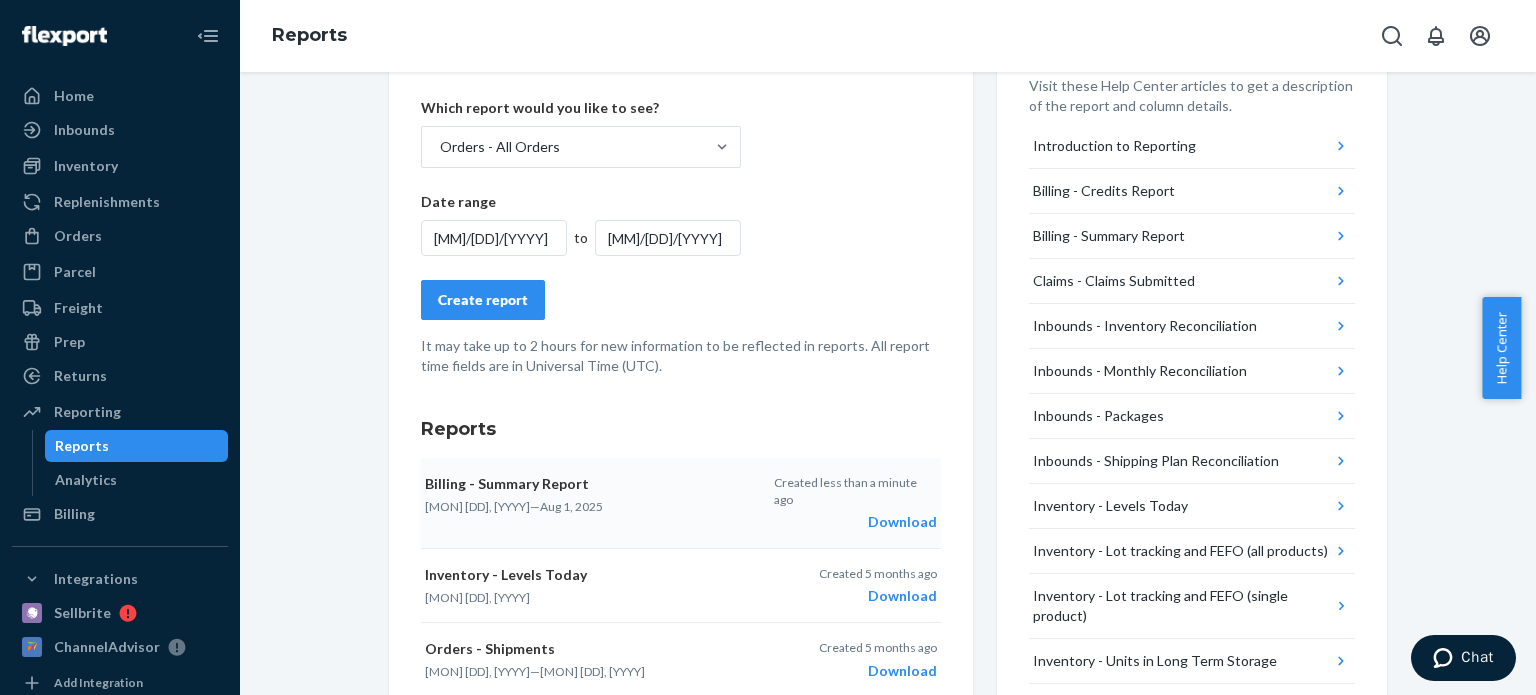 click on "Create report" at bounding box center (483, 300) 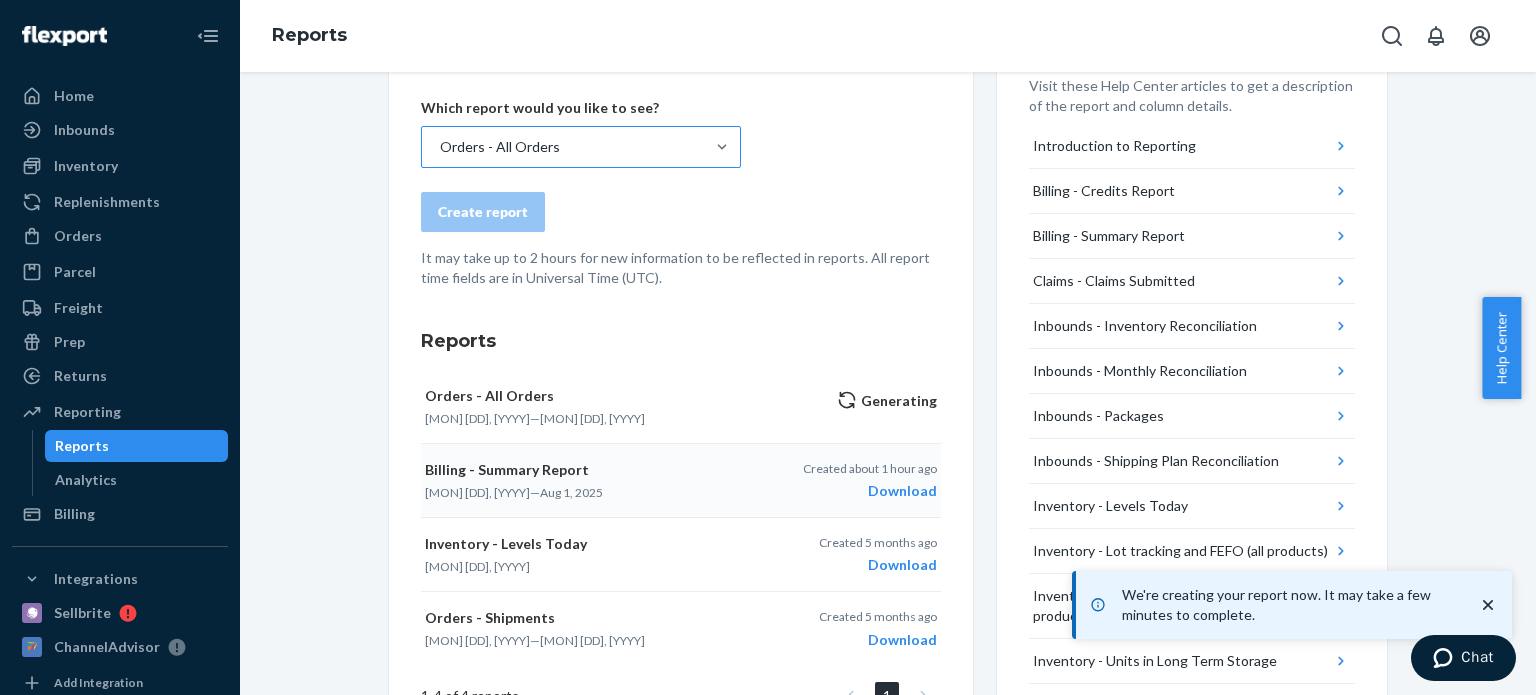 click on "Orders - All Orders" at bounding box center [563, 147] 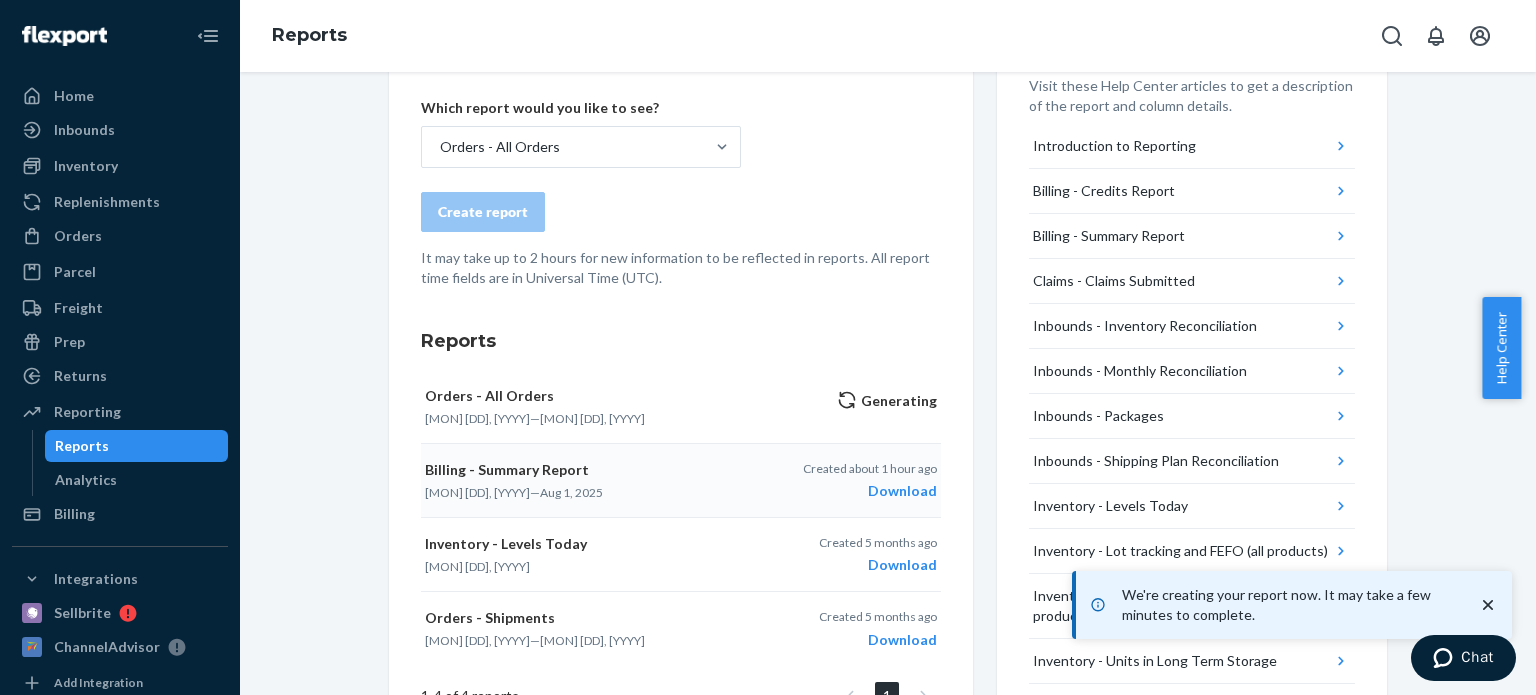 click on "Create a New Report Which report would you like to see? Orders - All Orders Create report It may take up to 2 hours for new information to be reflected in reports. All report time fields are in Universal Time (UTC)." at bounding box center [681, 165] 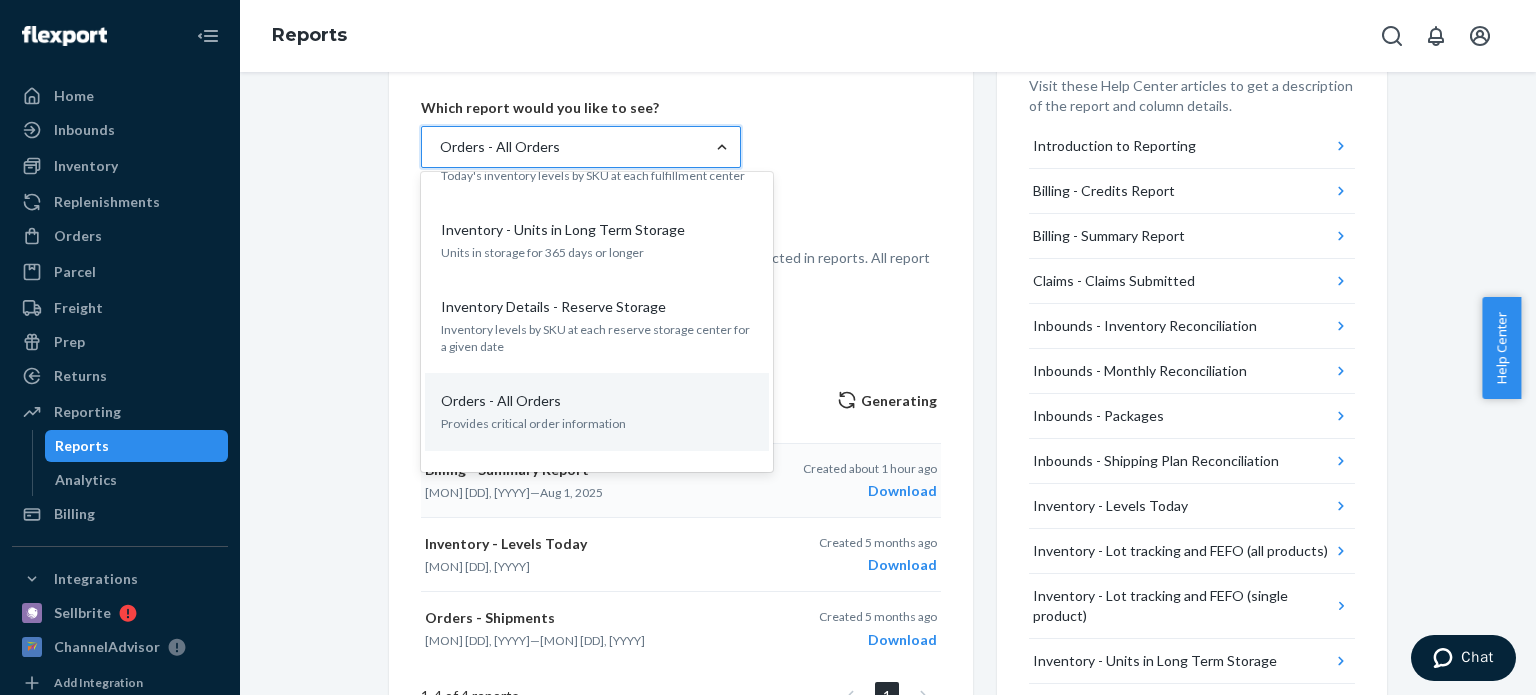 scroll, scrollTop: 896, scrollLeft: 0, axis: vertical 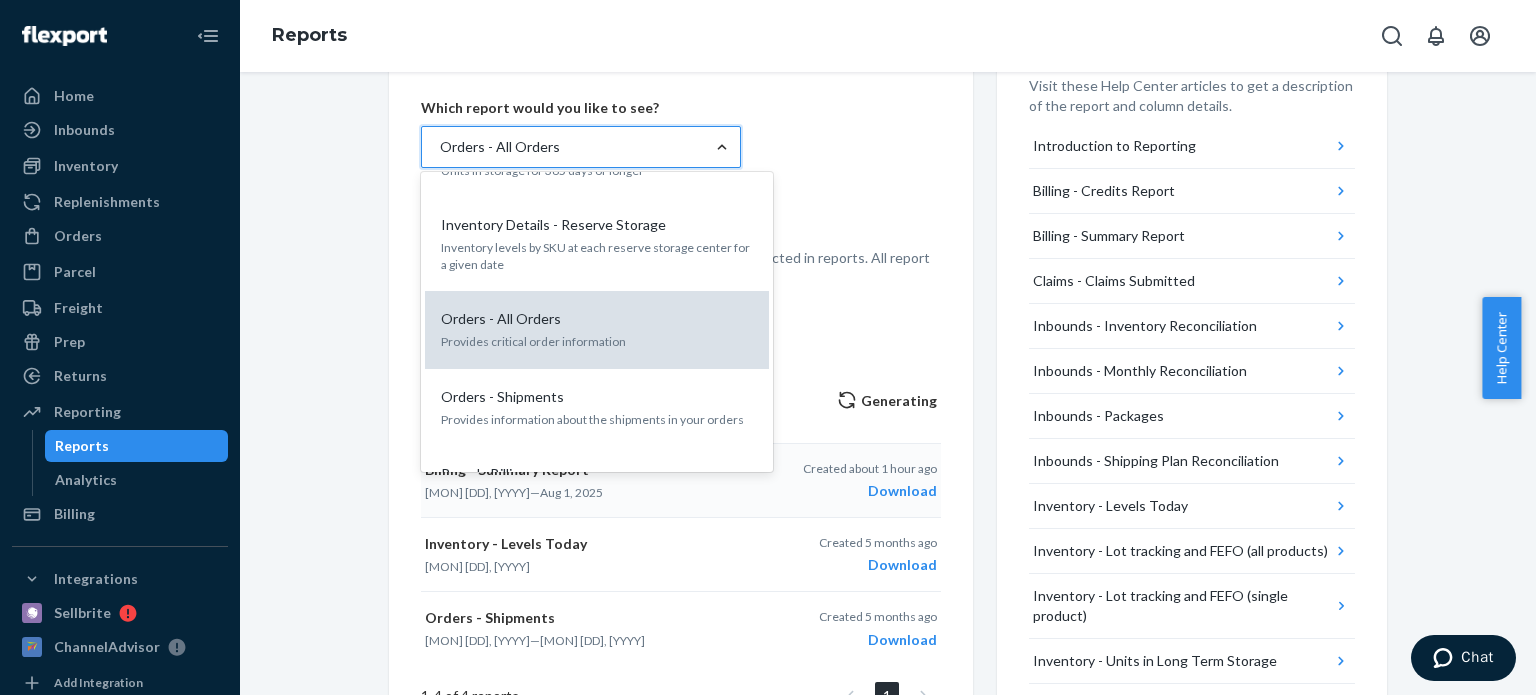 click on "Provides critical order information" at bounding box center (597, 341) 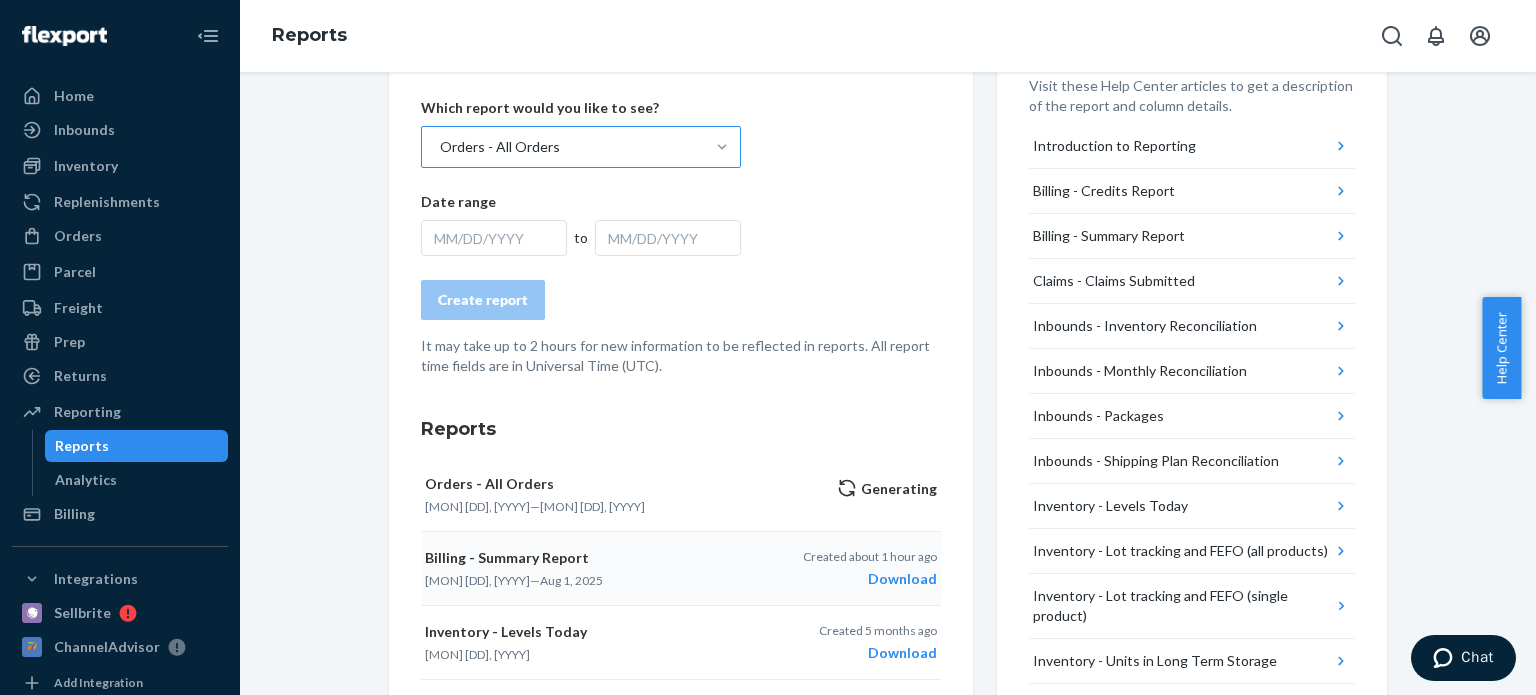 click on "MM/DD/YYYY" at bounding box center (494, 238) 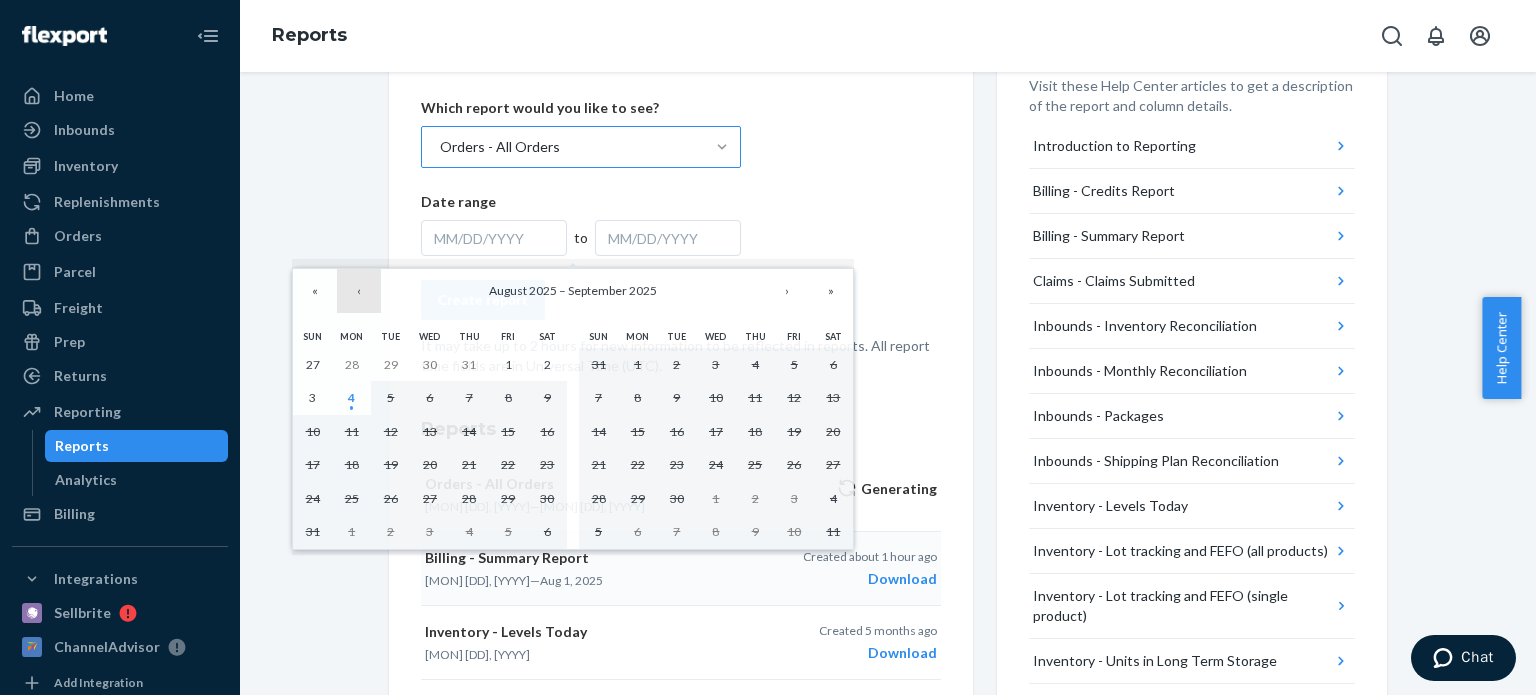 click on "‹" at bounding box center [359, 291] 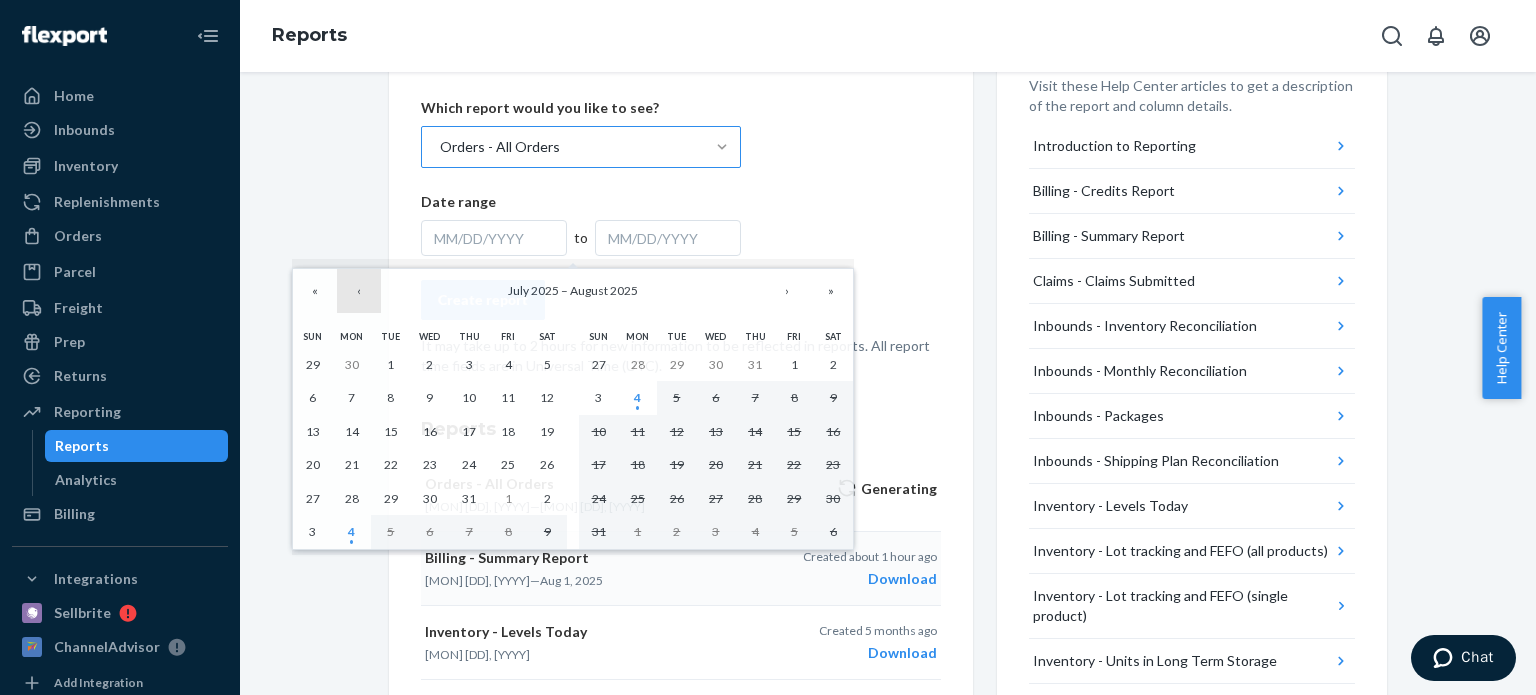click on "‹" at bounding box center (359, 291) 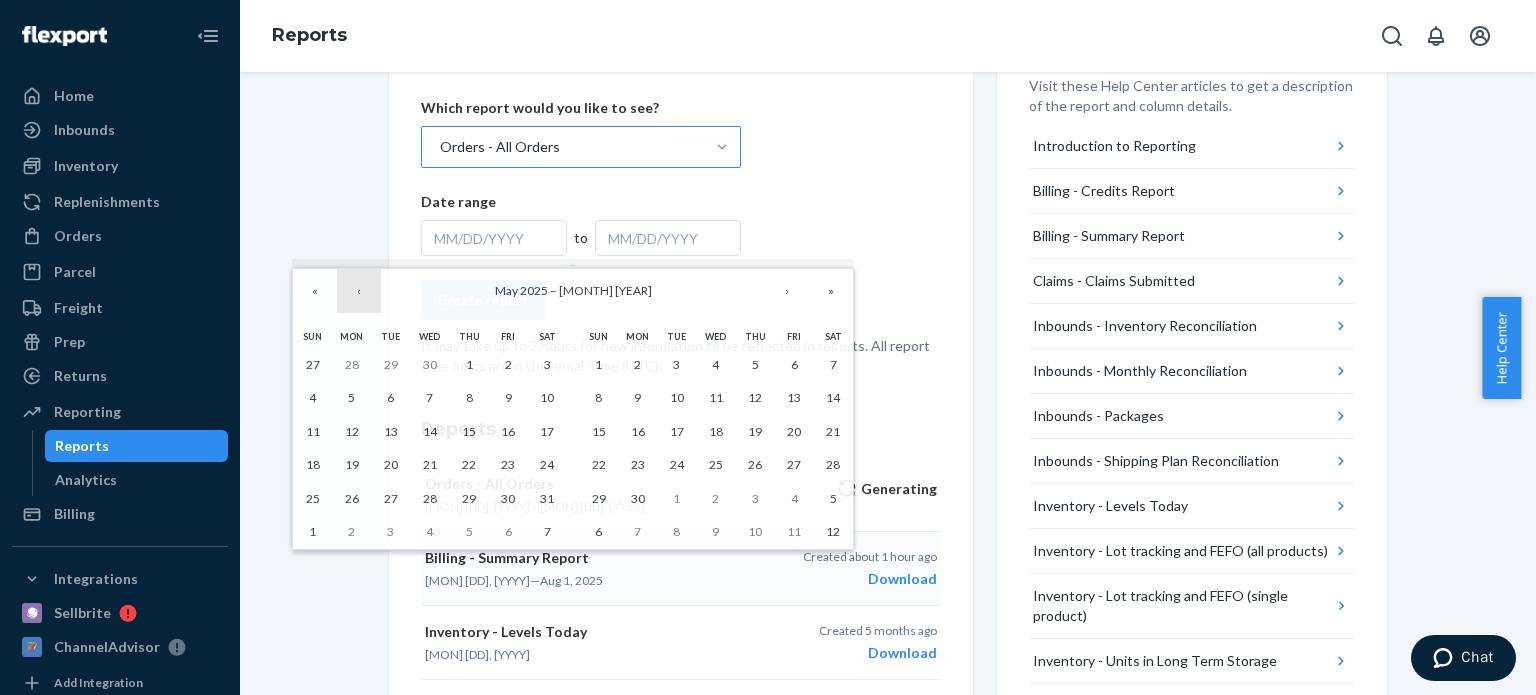 click on "‹" at bounding box center [359, 291] 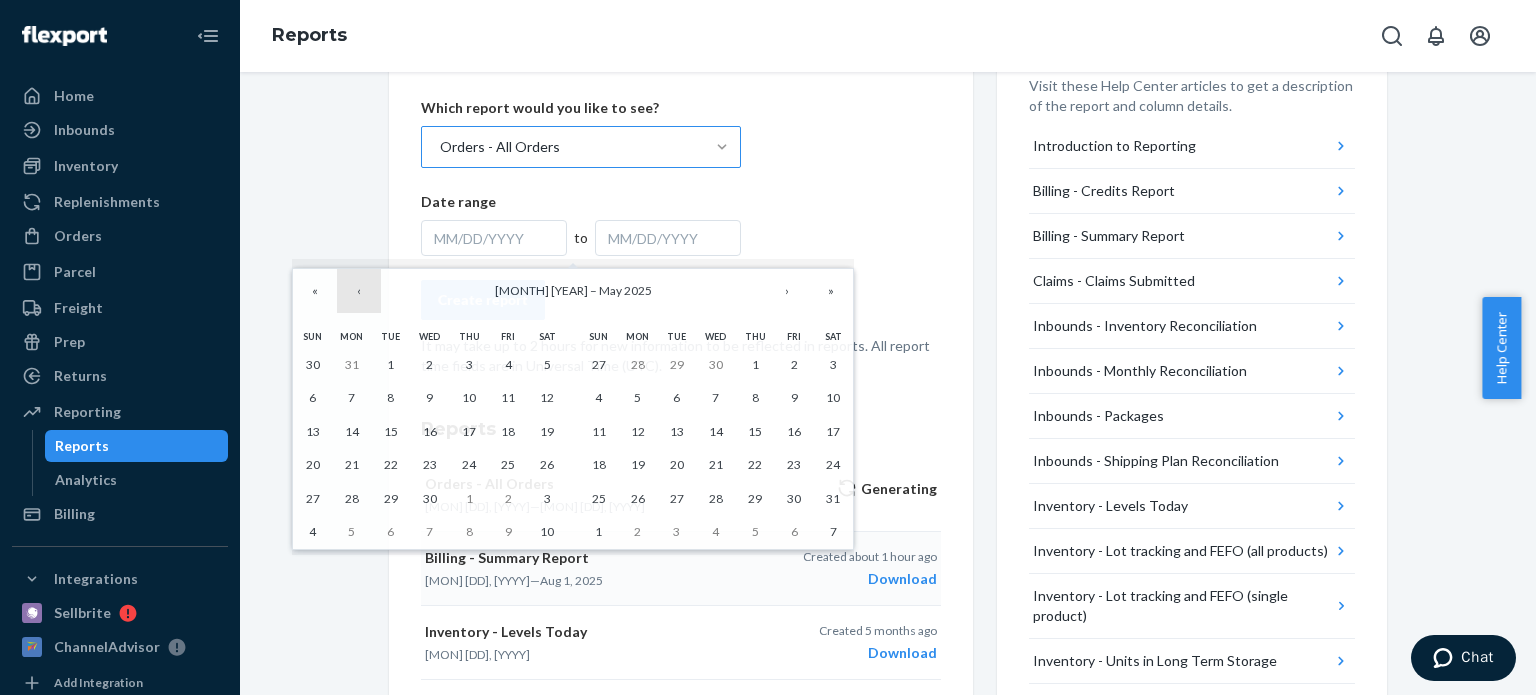 click on "‹" at bounding box center [359, 291] 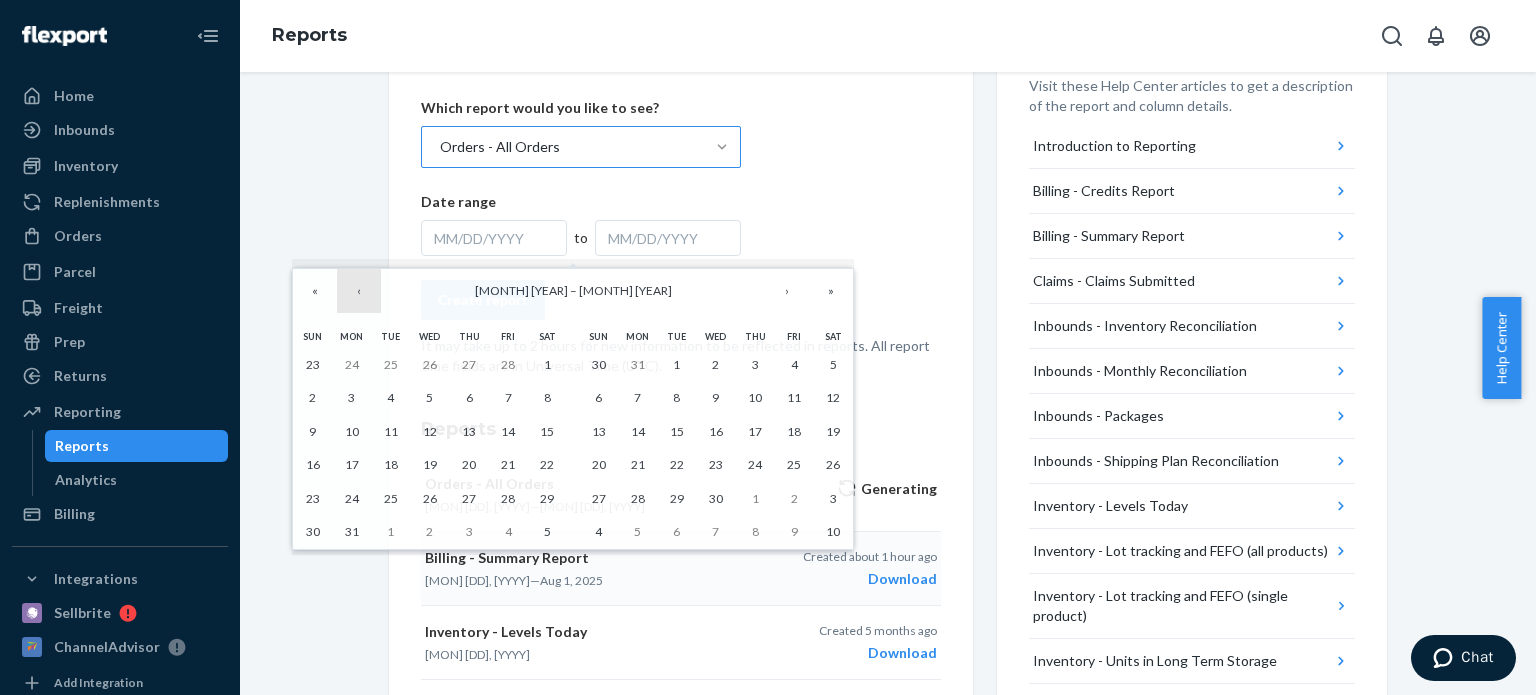 click on "‹" at bounding box center (359, 291) 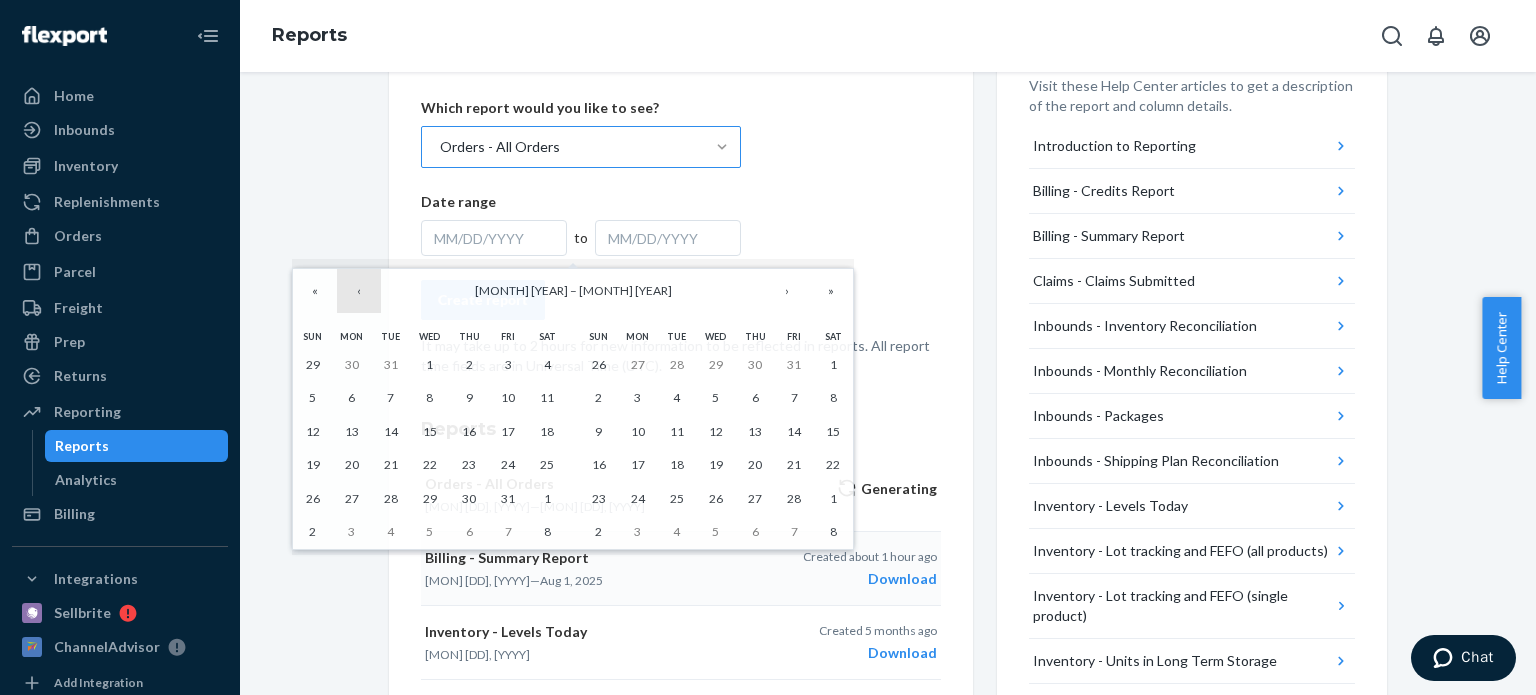 click on "‹" at bounding box center [359, 291] 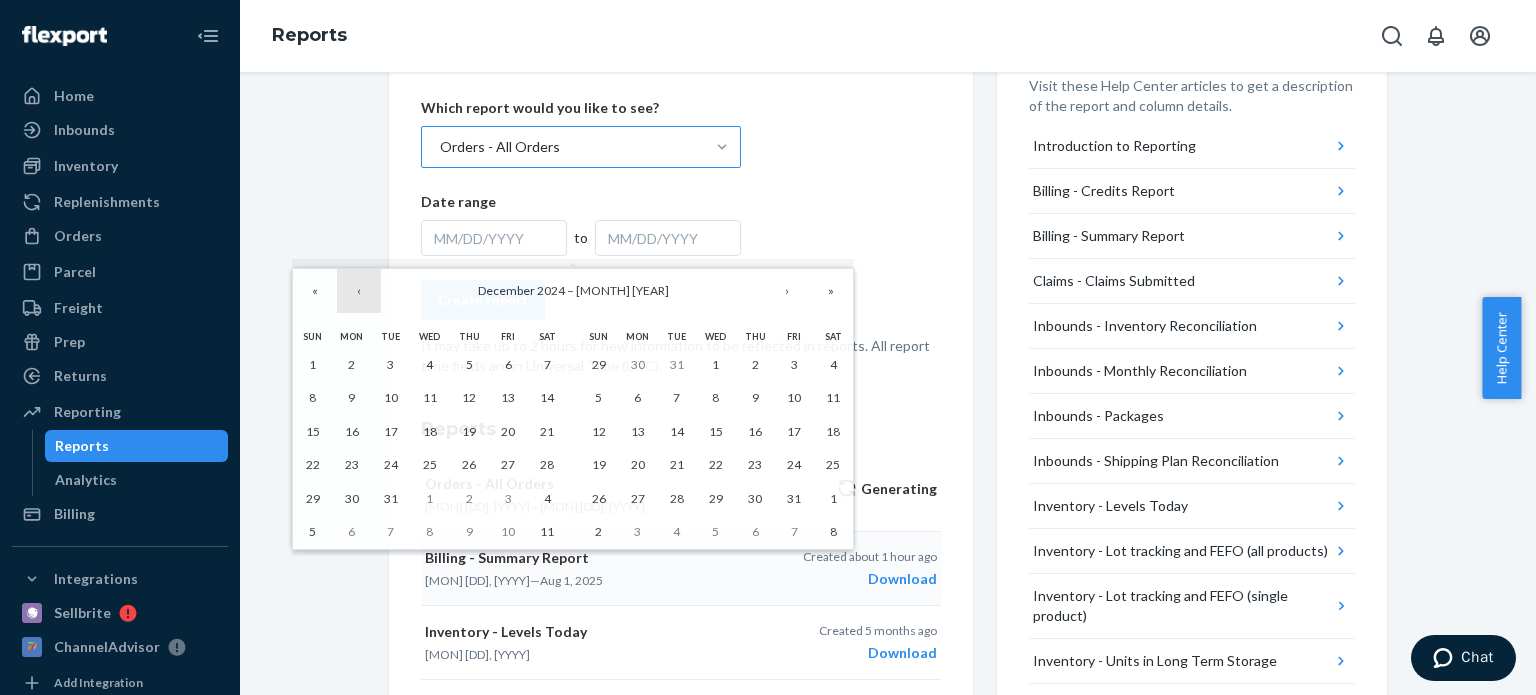 click on "‹" at bounding box center (359, 291) 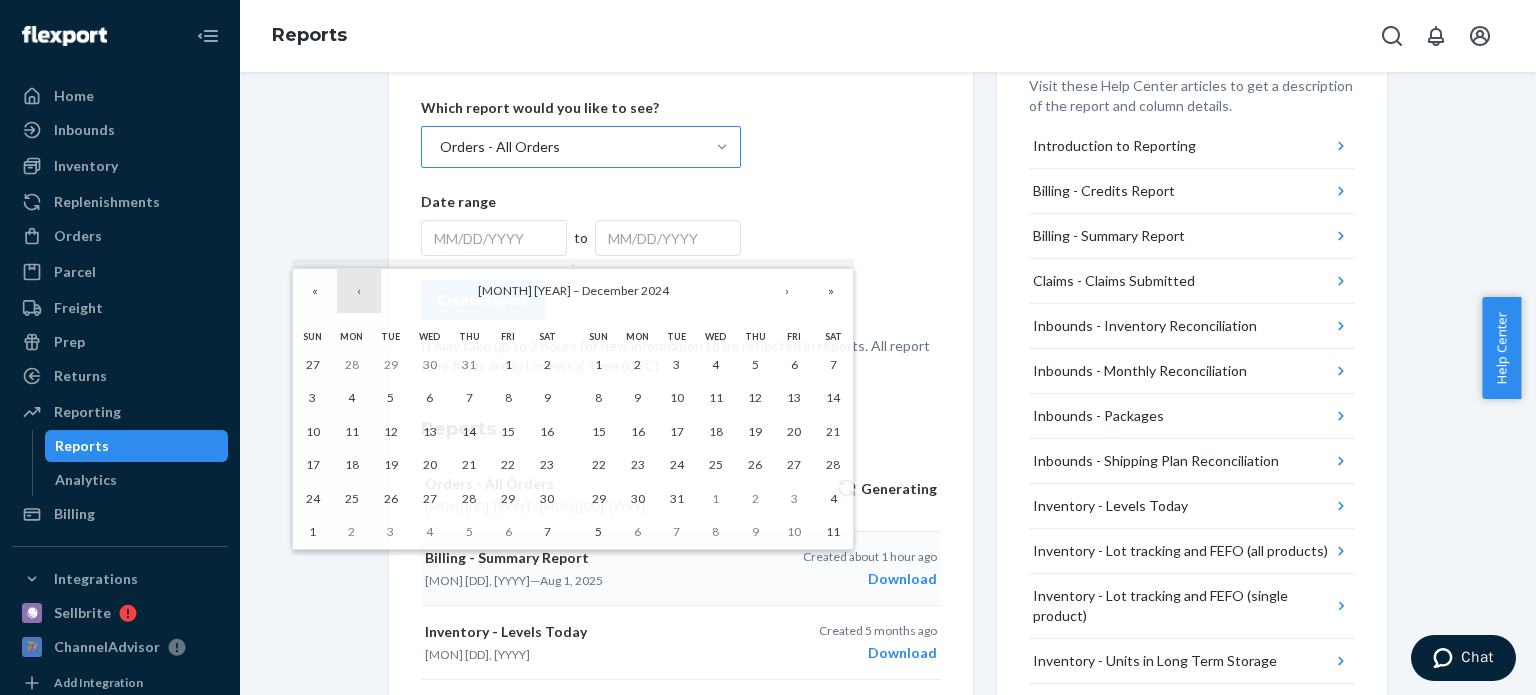 click on "‹" at bounding box center [359, 291] 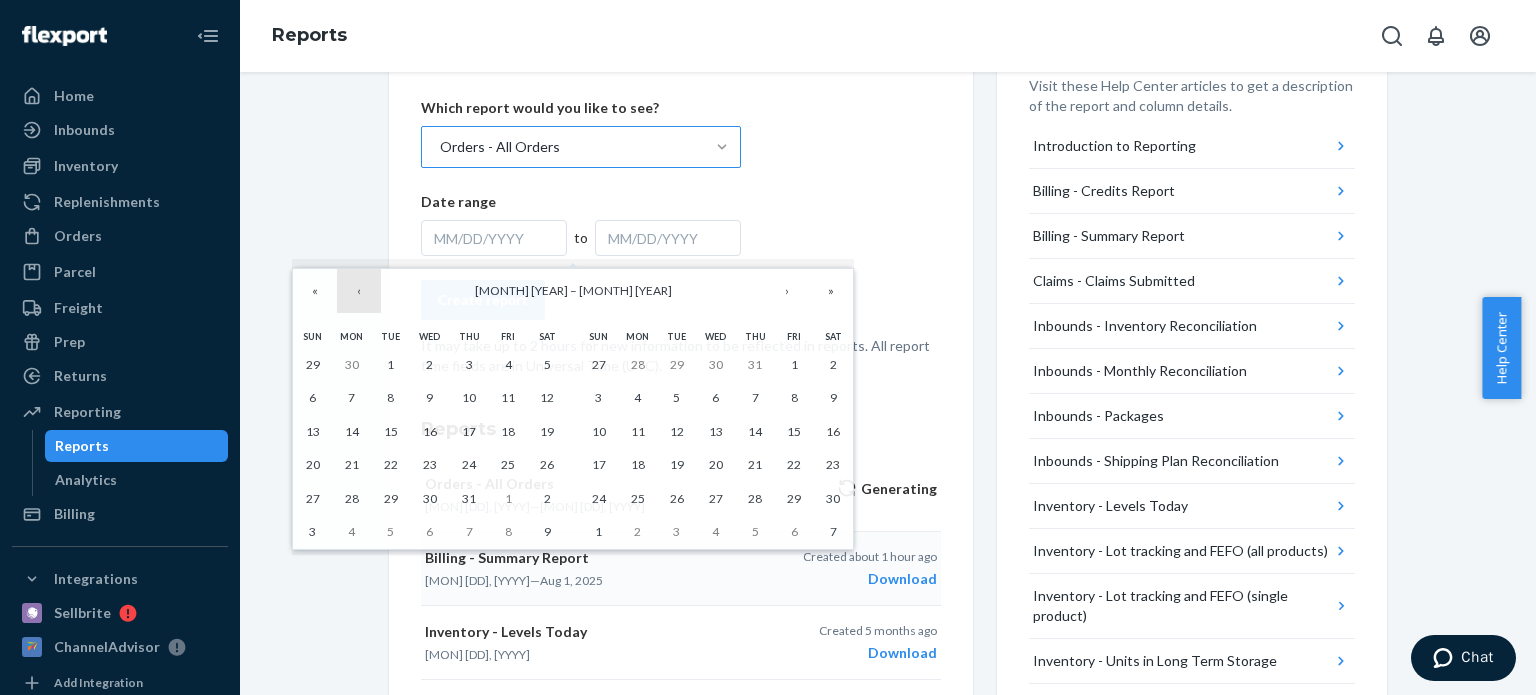 click on "‹" at bounding box center [359, 291] 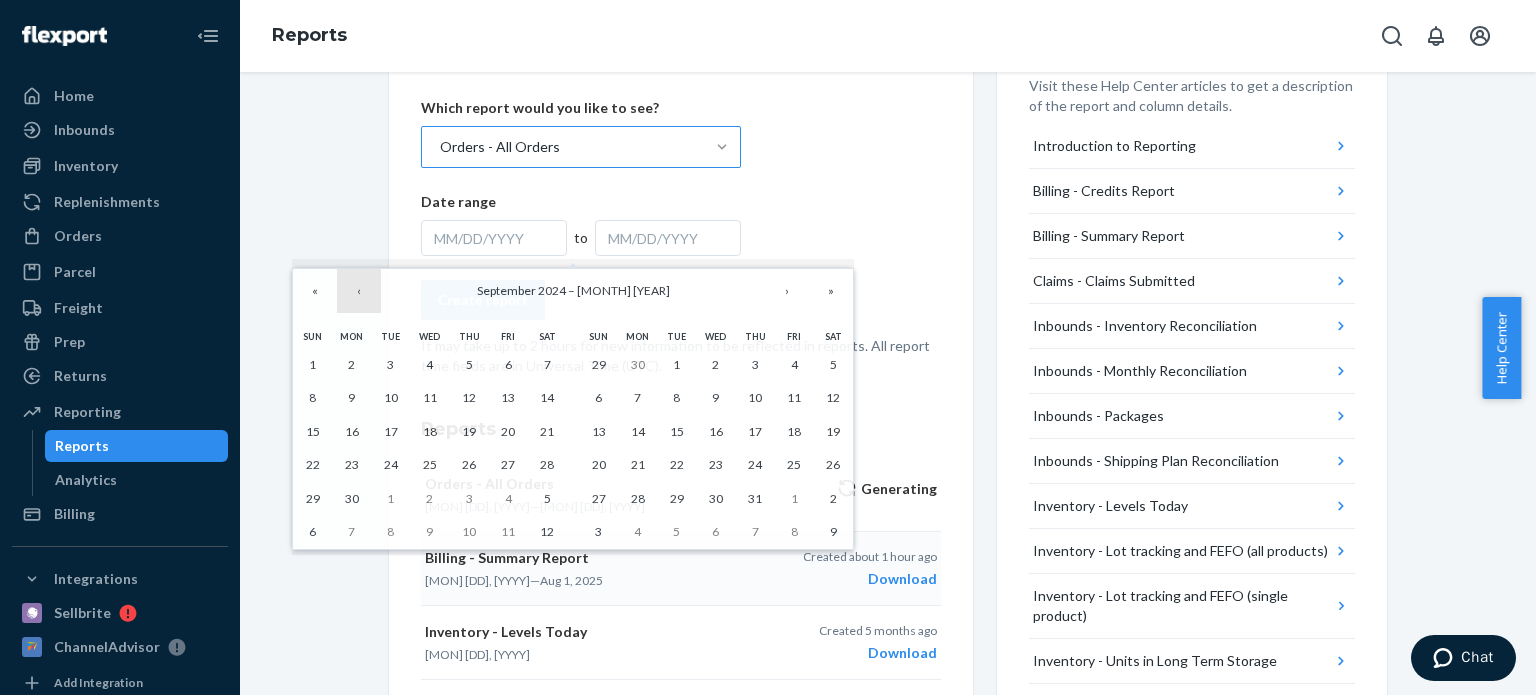 click on "‹" at bounding box center (359, 291) 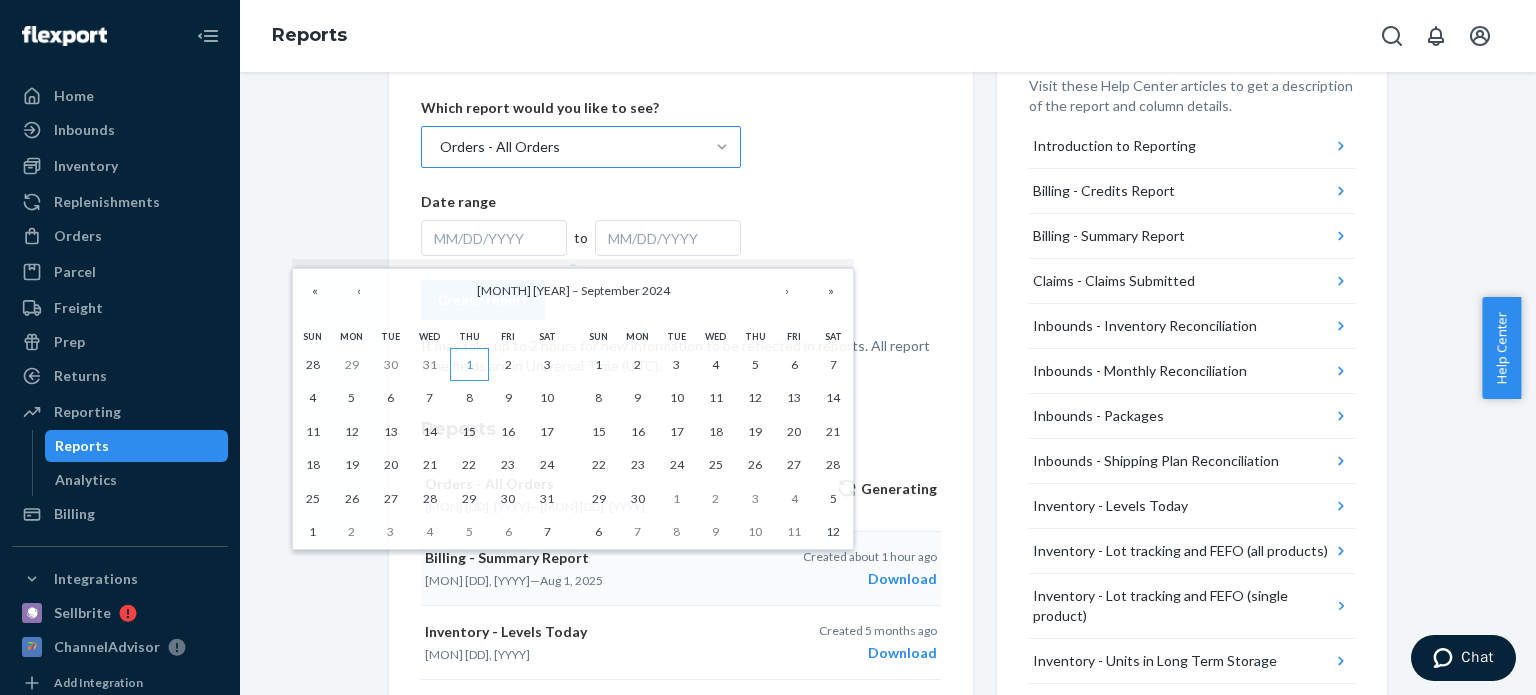 click on "1" at bounding box center (469, 365) 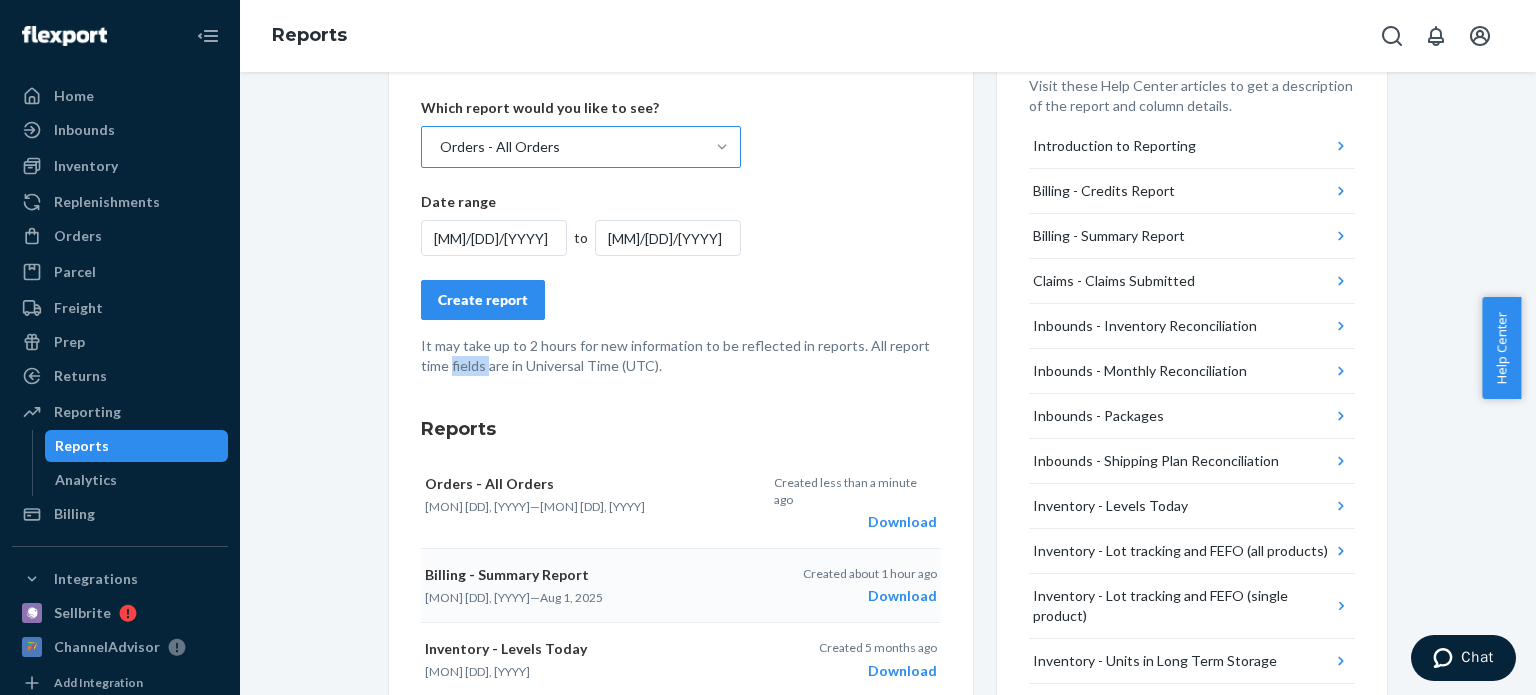 click on "It may take up to 2 hours for new information to be reflected in reports. All report time fields are in Universal Time (UTC)." at bounding box center (681, 356) 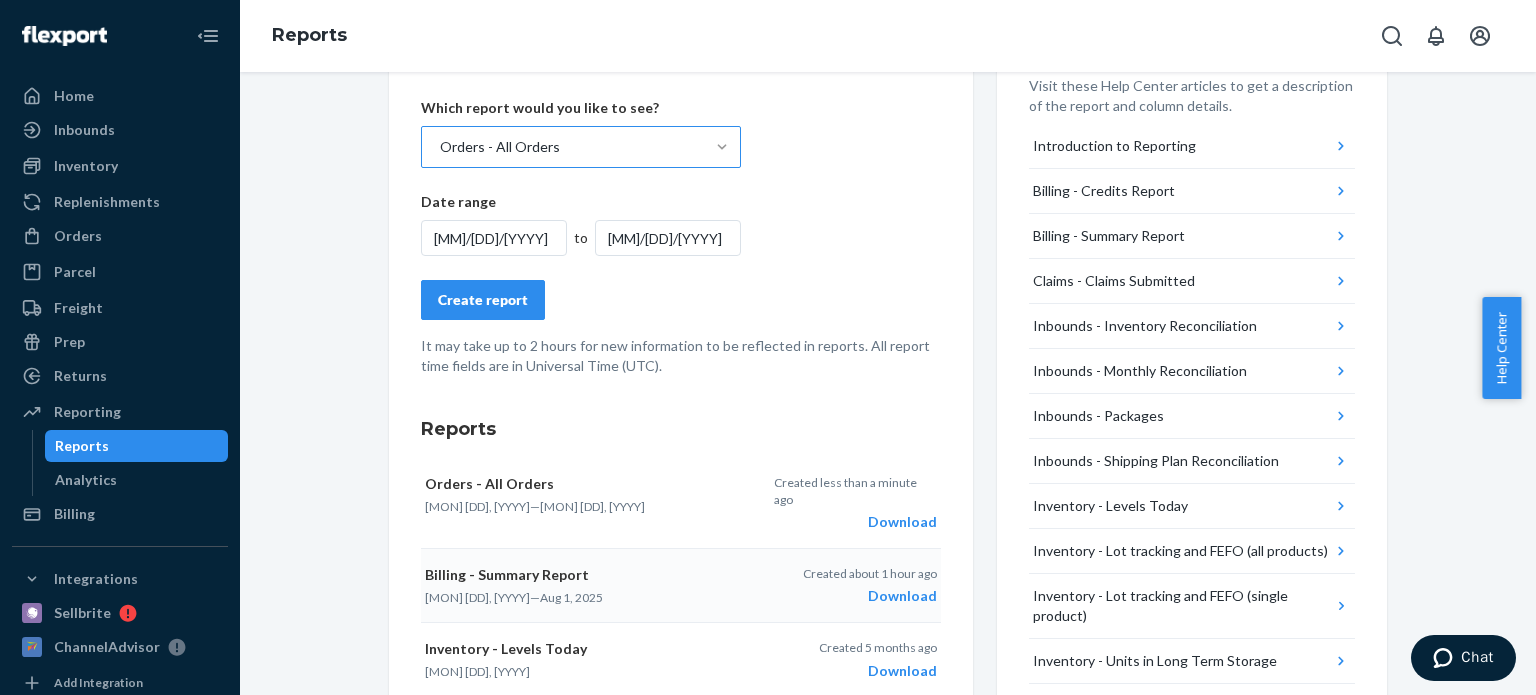 click on "[MM]/[DD]/[YYYY]" at bounding box center [494, 238] 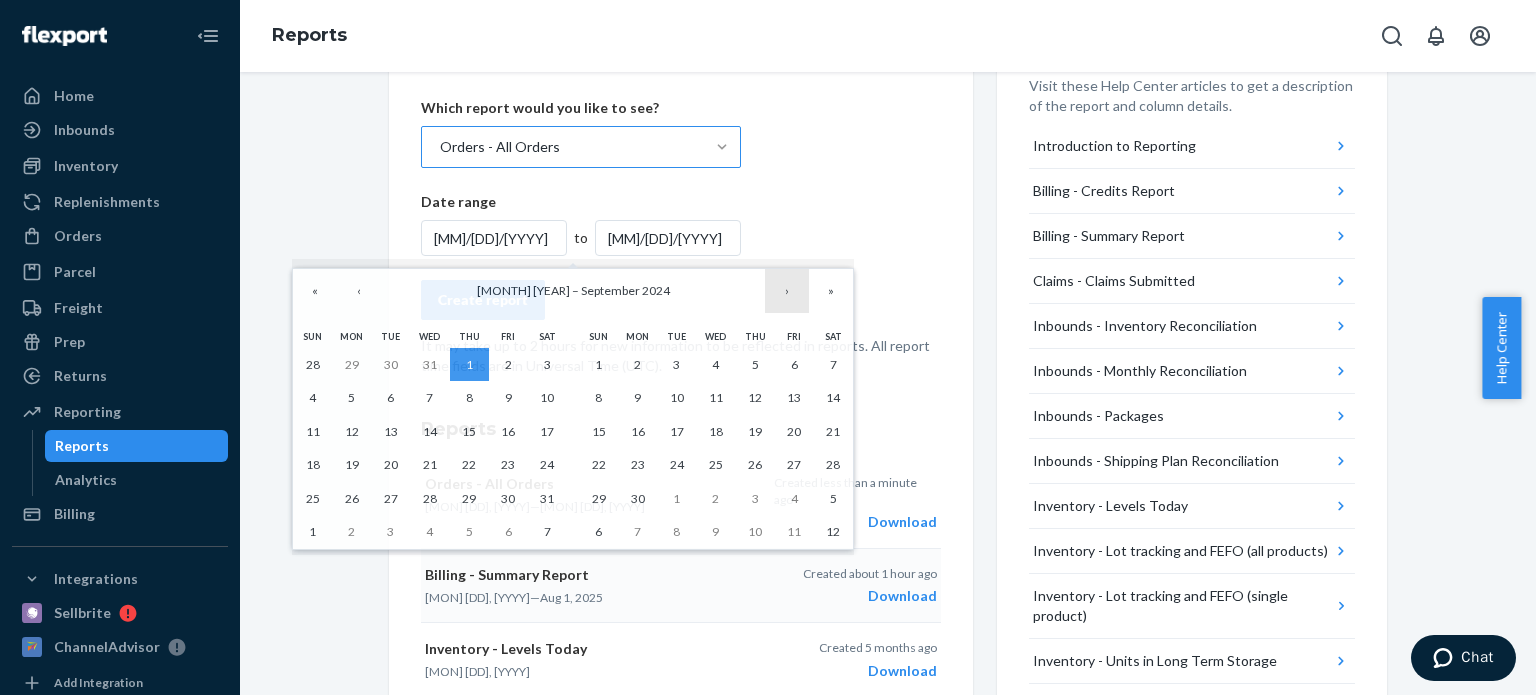 click on "›" at bounding box center [787, 291] 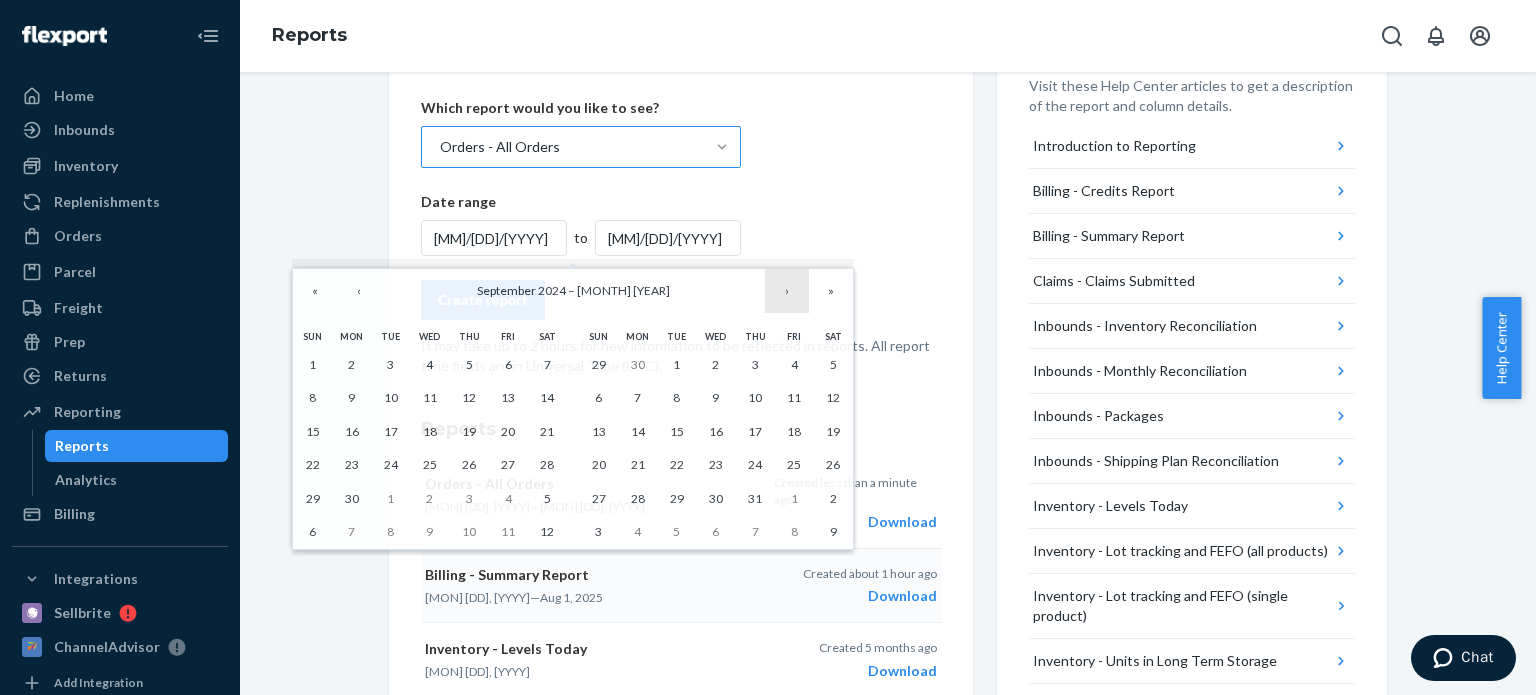 click on "›" at bounding box center [787, 291] 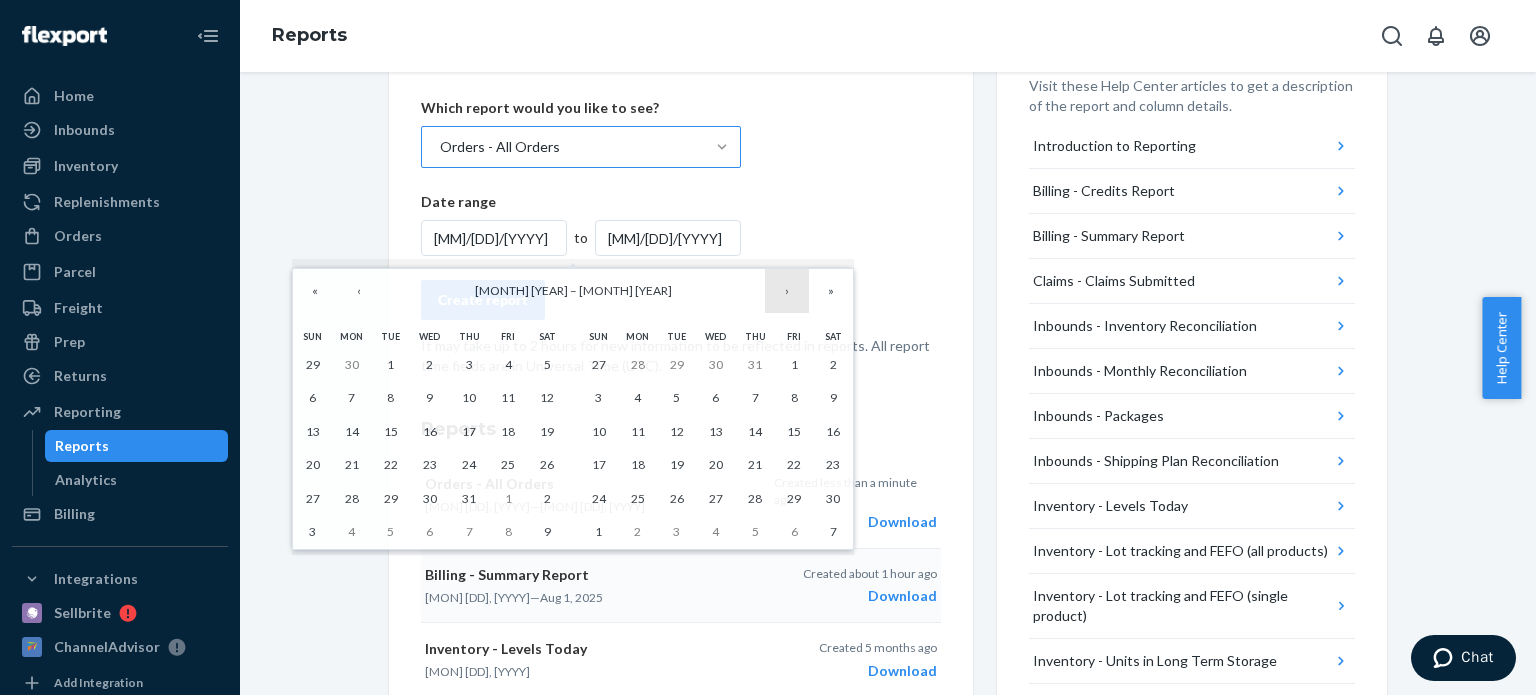 click on "›" at bounding box center (787, 291) 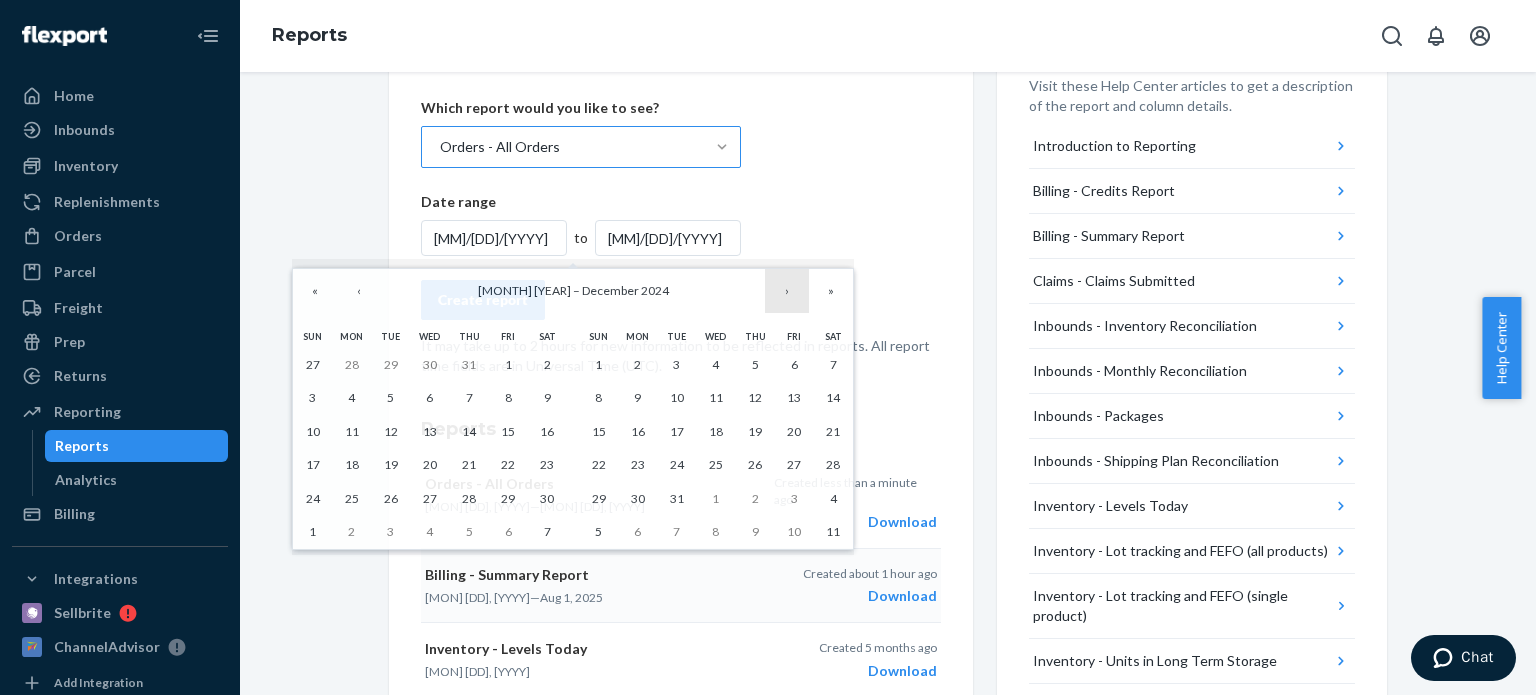 click on "›" at bounding box center [787, 291] 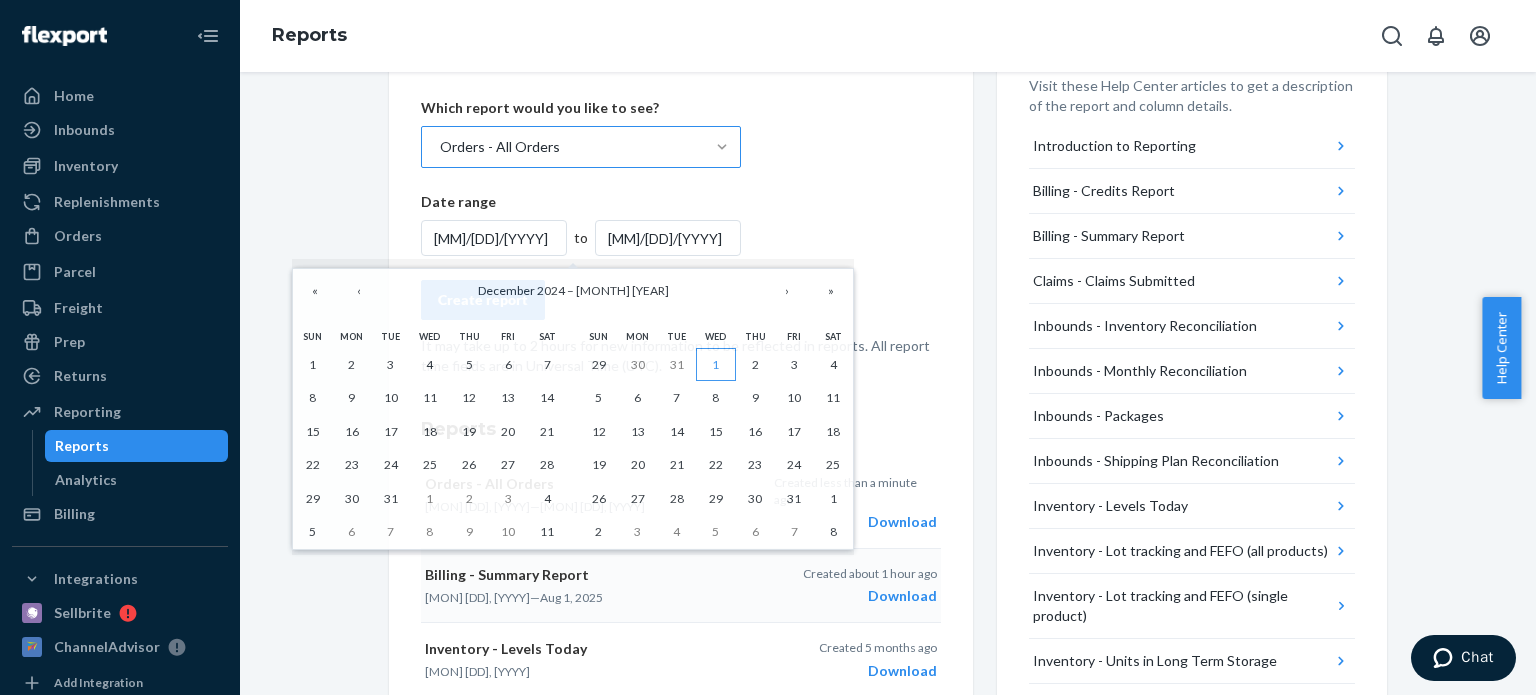 click on "1" at bounding box center (715, 365) 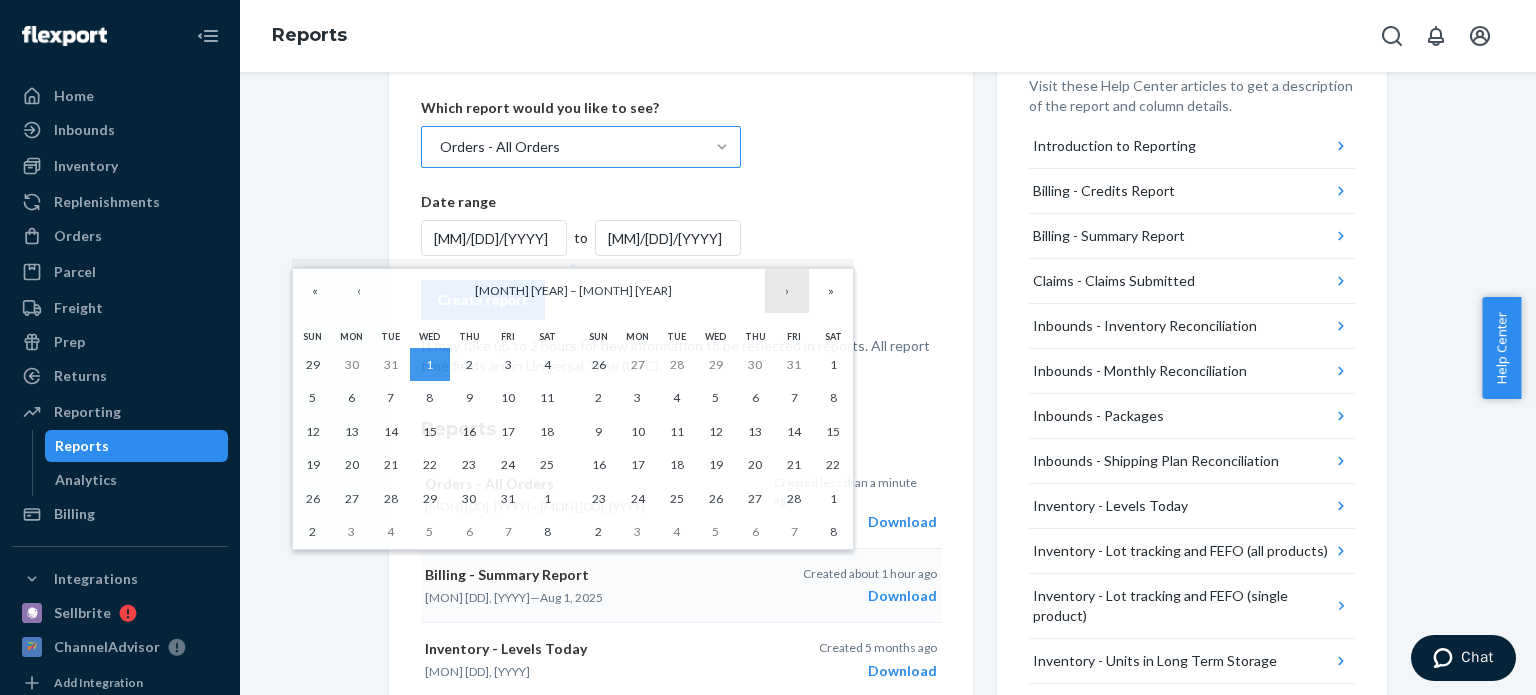 click on "›" at bounding box center [787, 291] 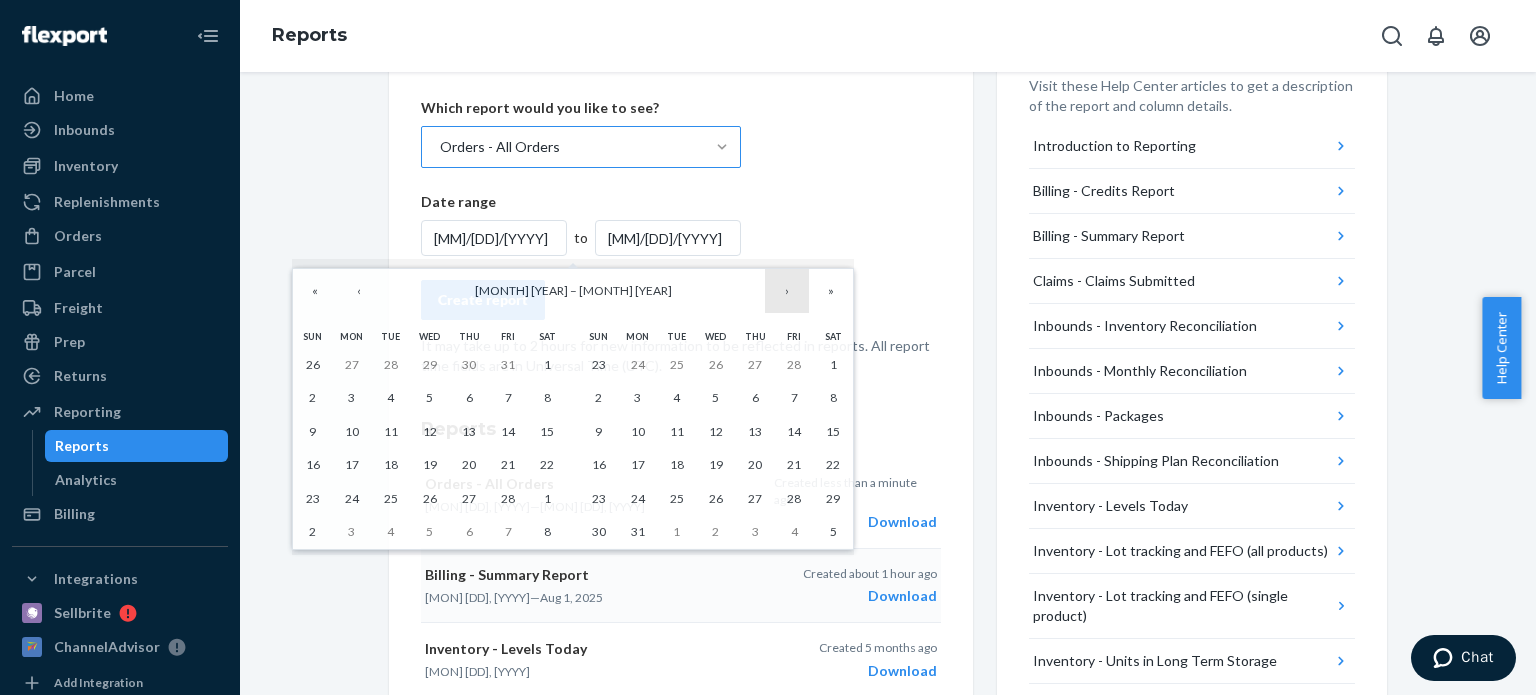 click on "›" at bounding box center [787, 291] 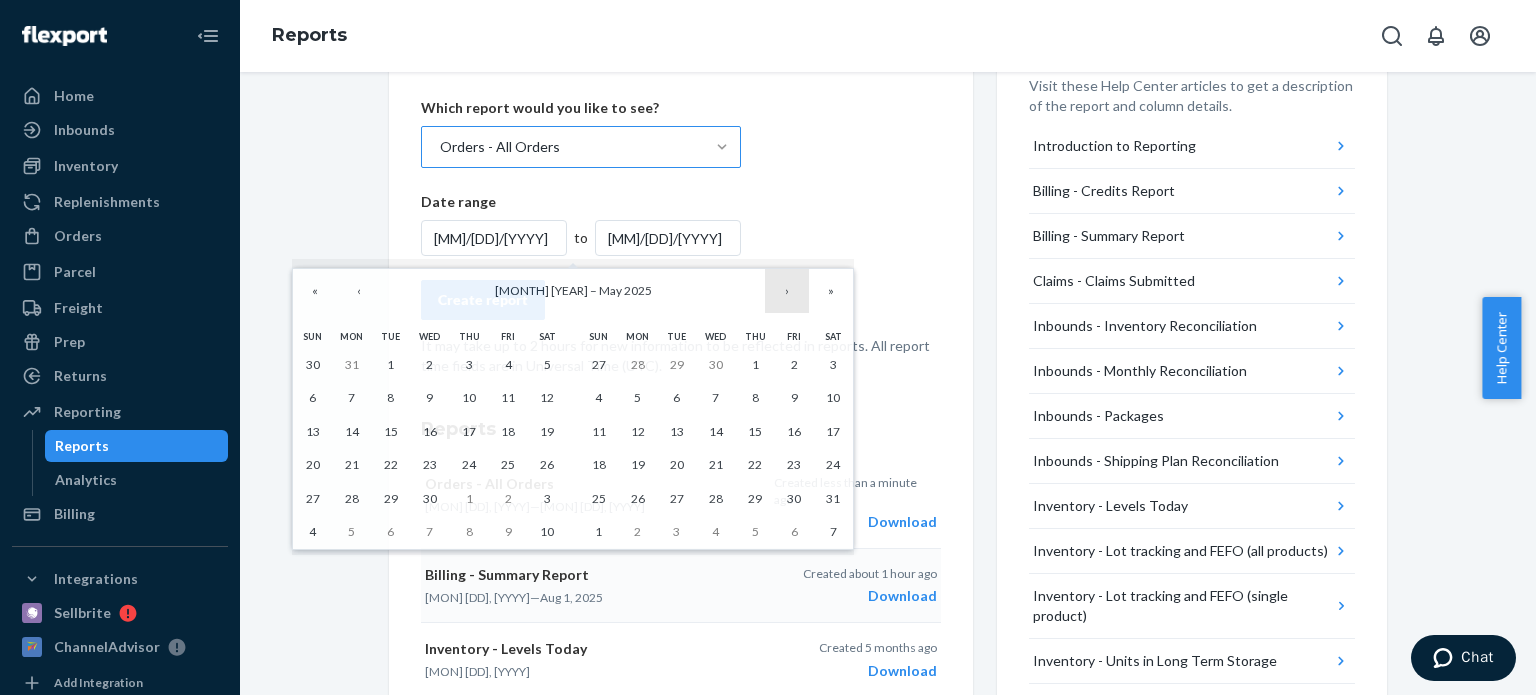 click on "›" at bounding box center [787, 291] 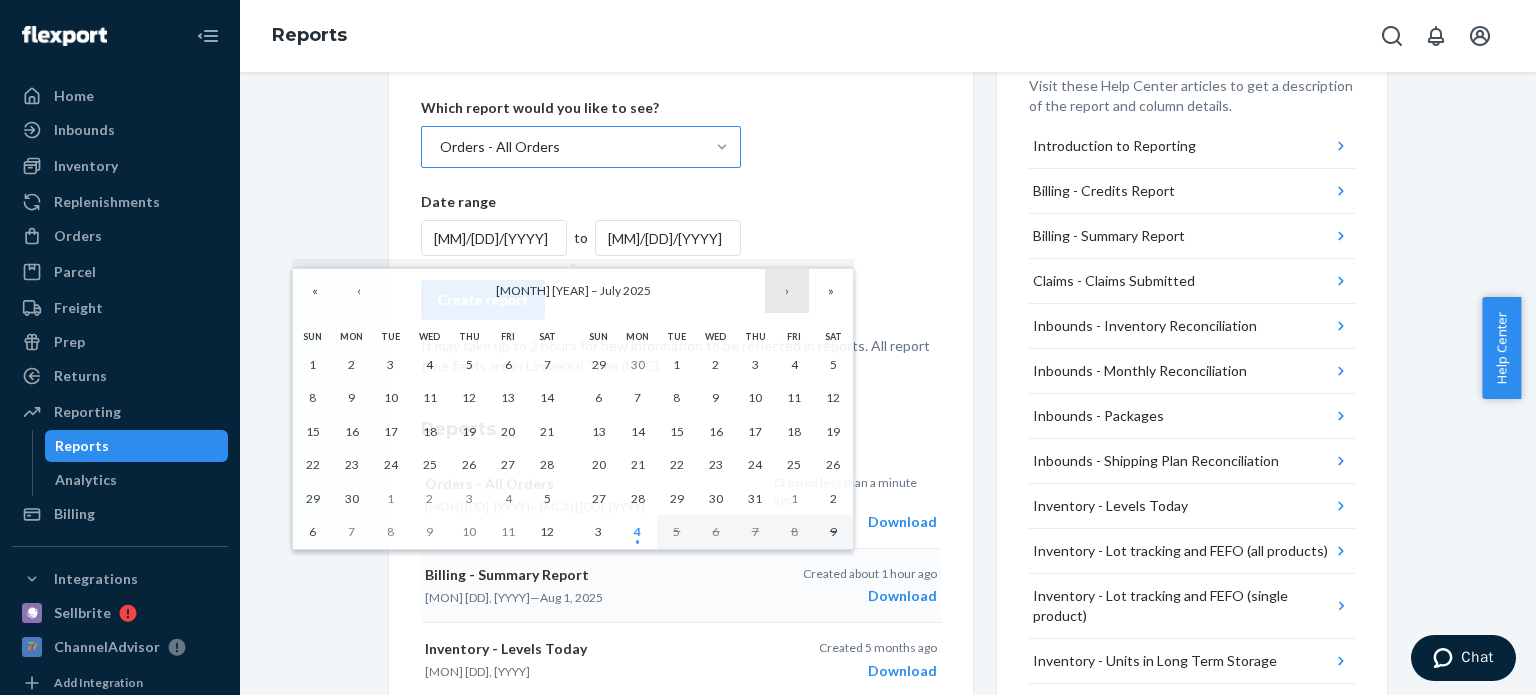 click on "›" at bounding box center (787, 291) 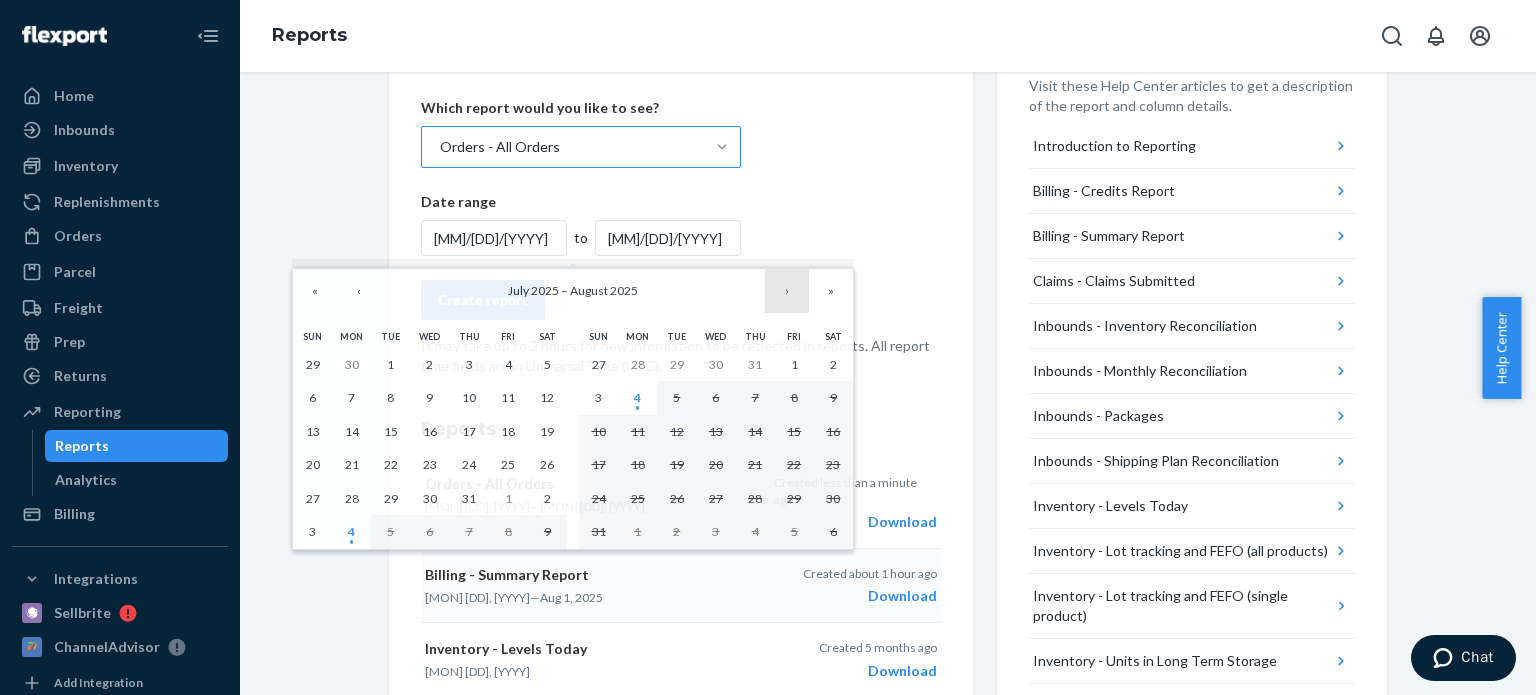 click on "›" at bounding box center (787, 291) 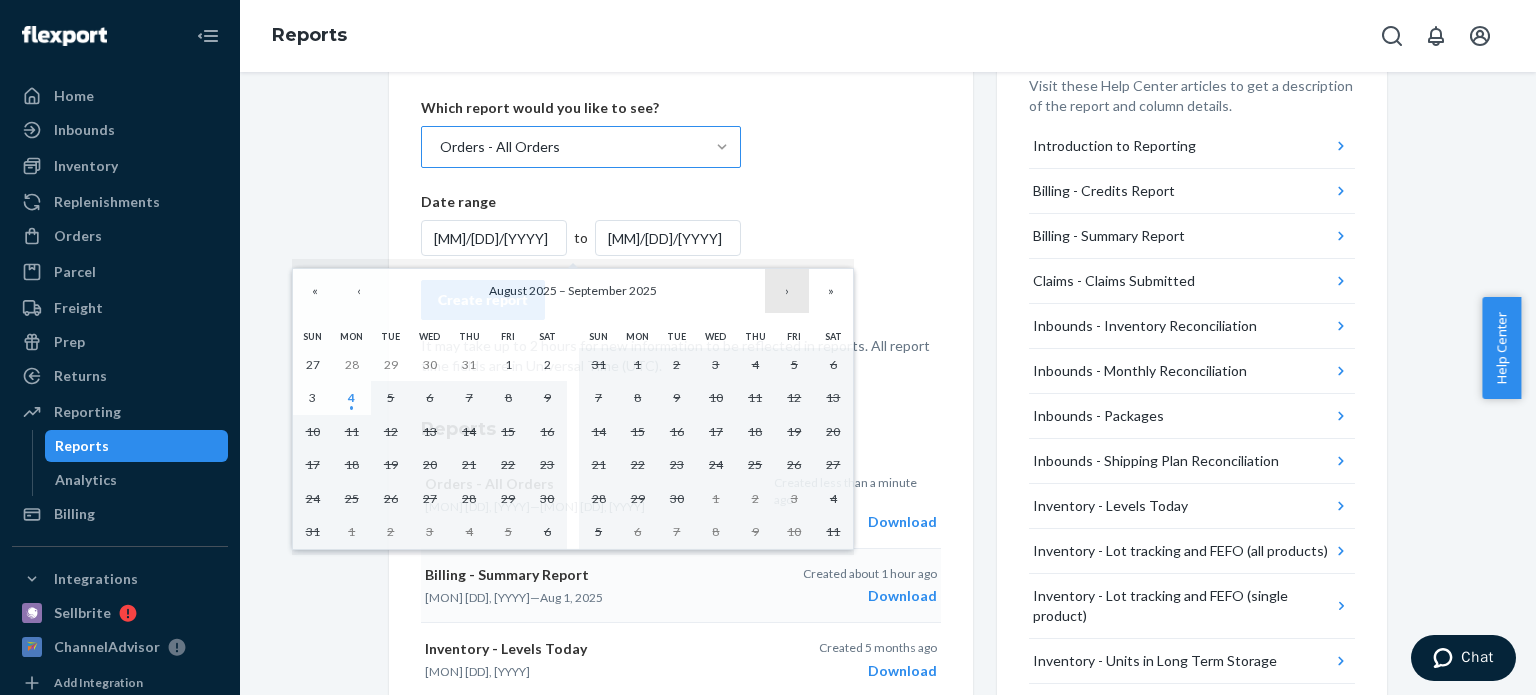 click on "›" at bounding box center (787, 291) 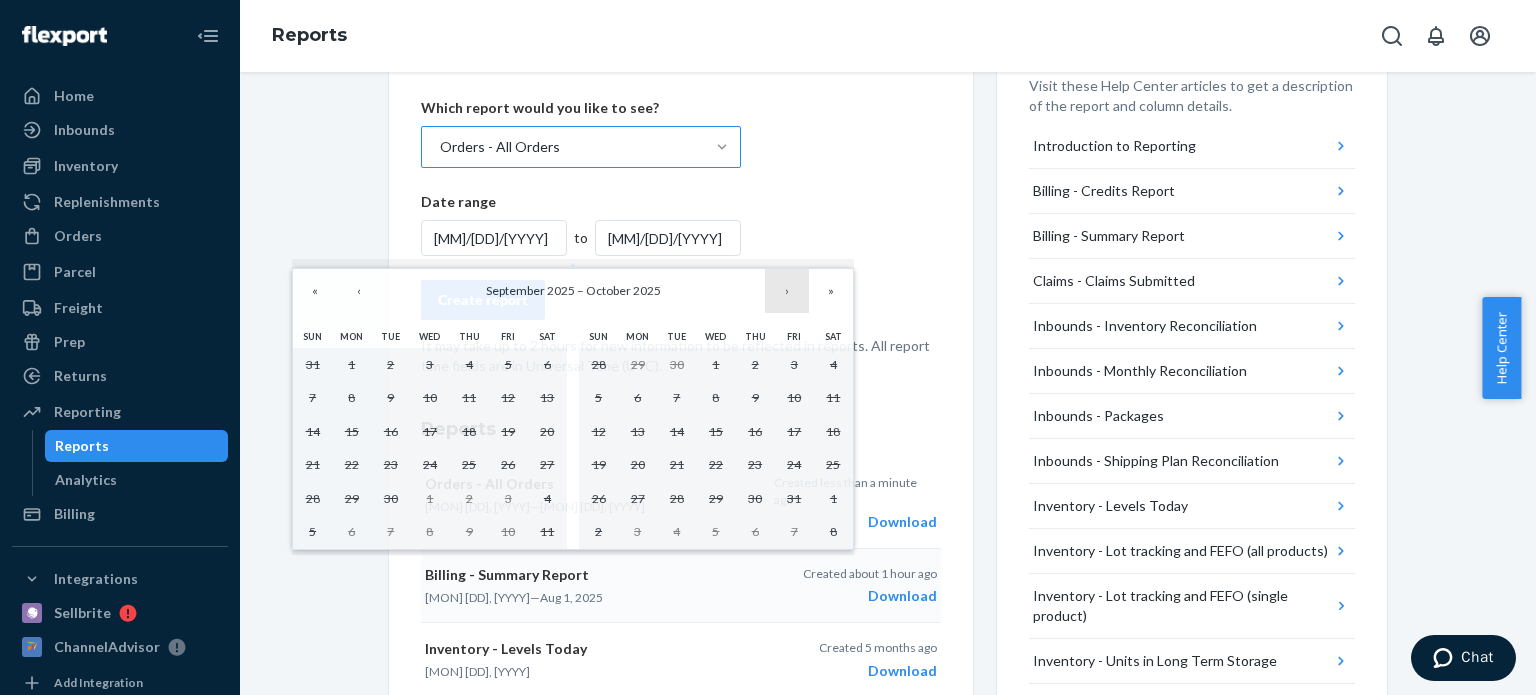 click on "›" at bounding box center (787, 291) 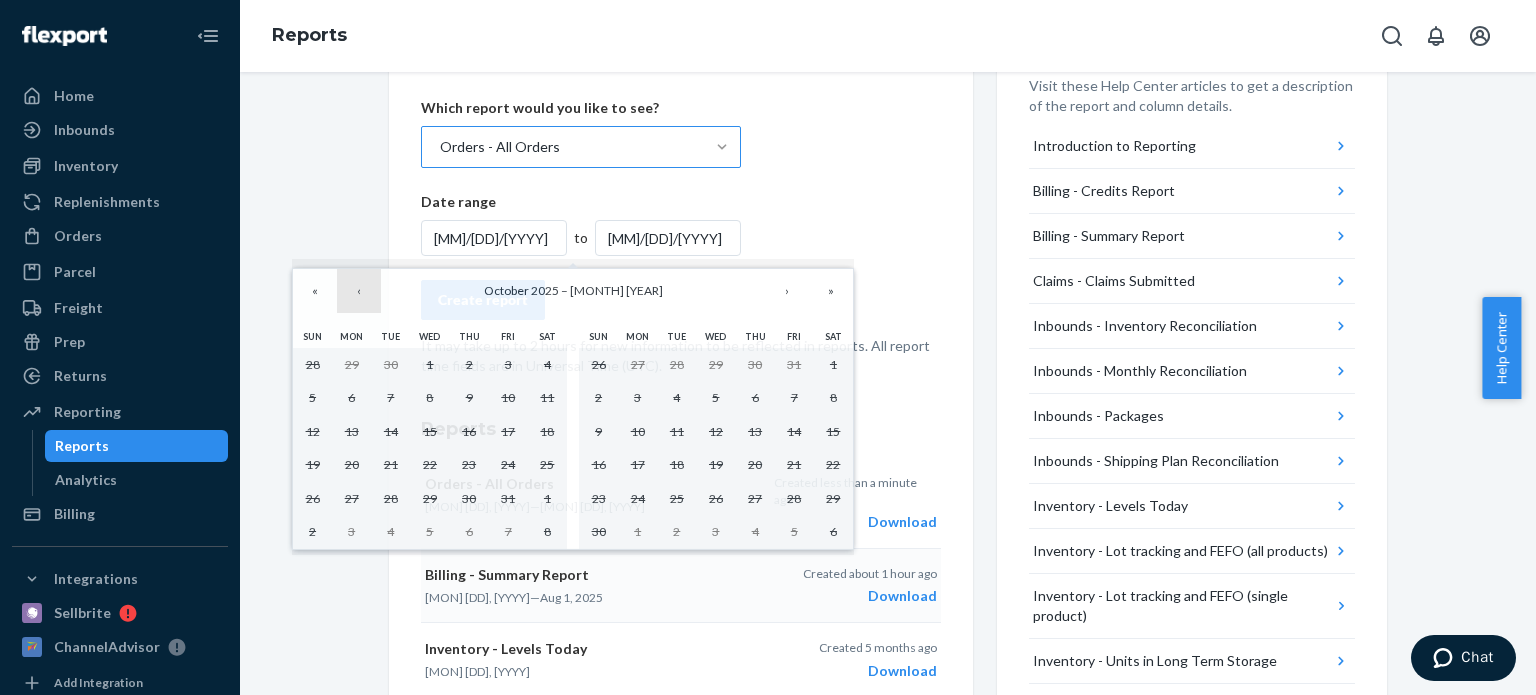 click on "‹" at bounding box center [359, 291] 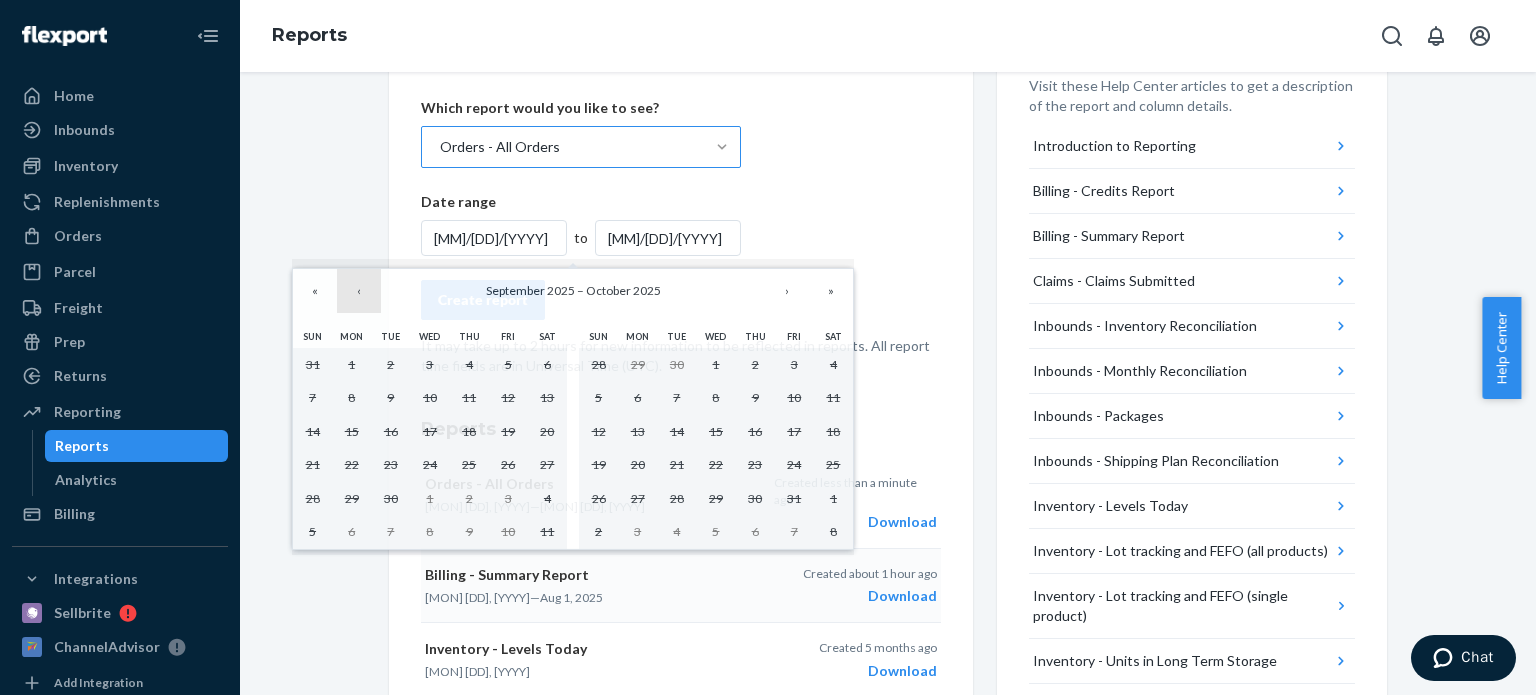 click on "‹" at bounding box center [359, 291] 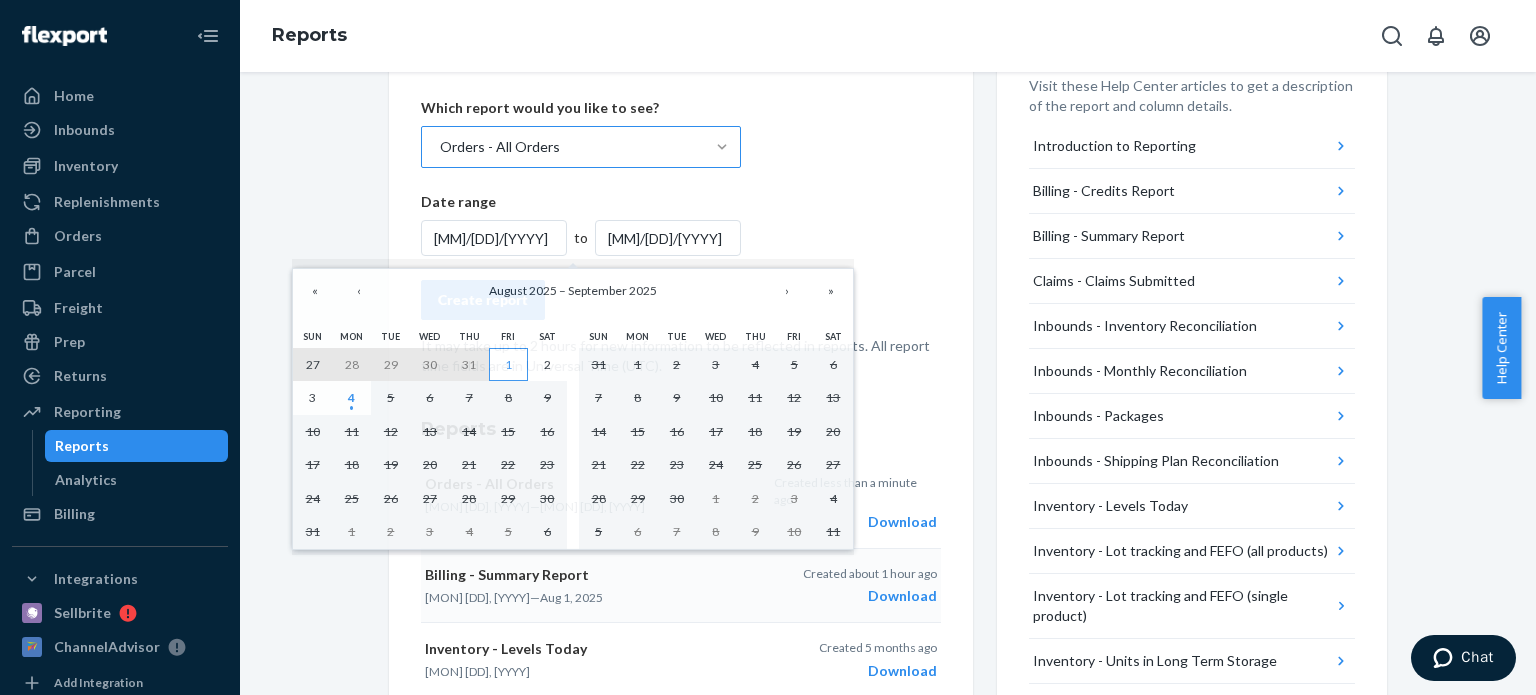 click on "1" at bounding box center (508, 365) 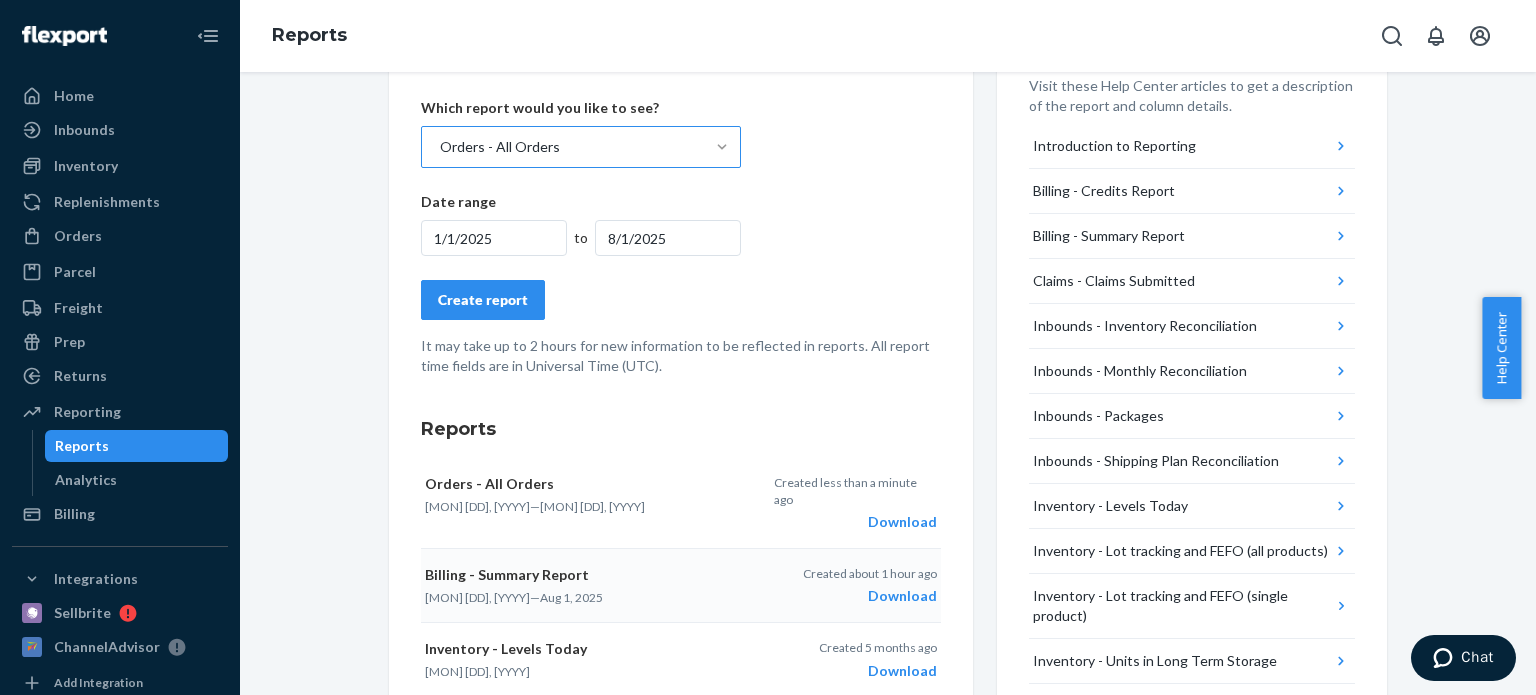 click on "Create report" at bounding box center [483, 300] 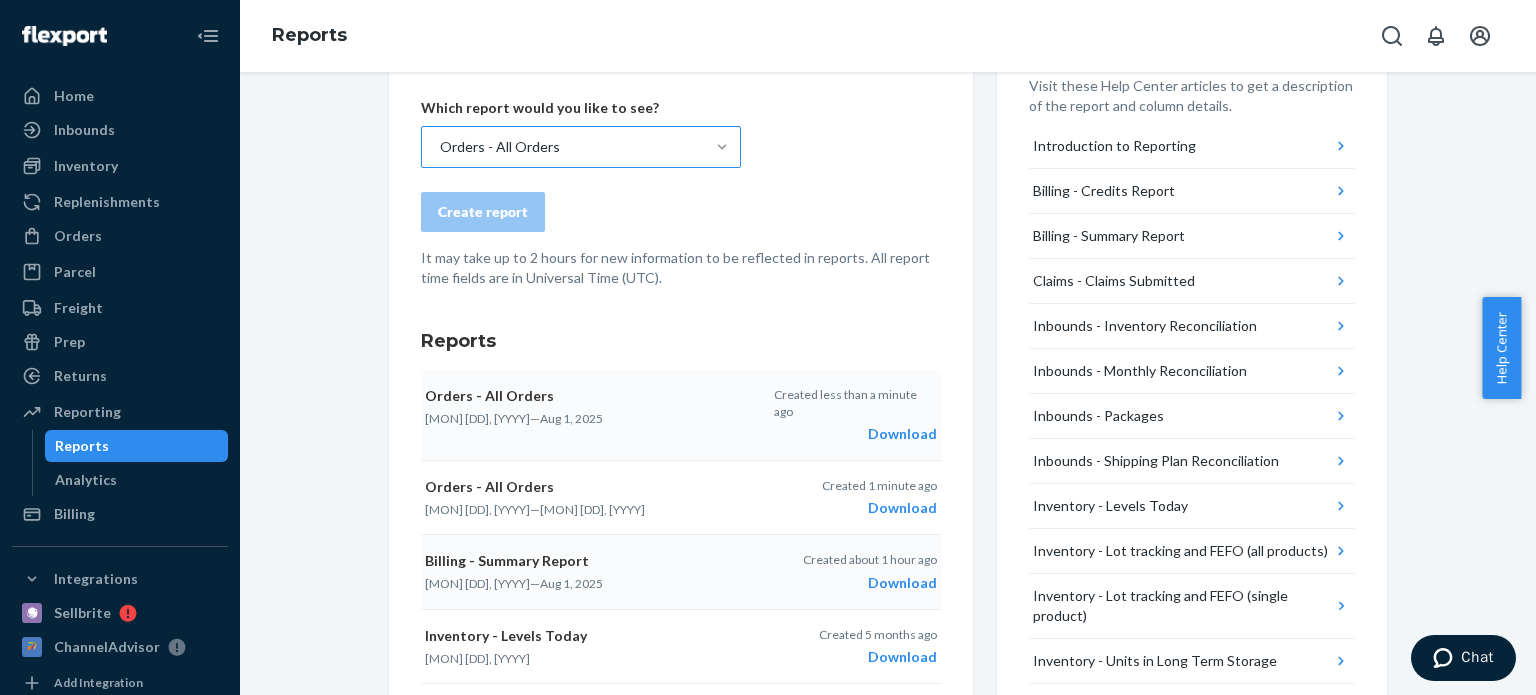 click on "Download" at bounding box center (855, 434) 